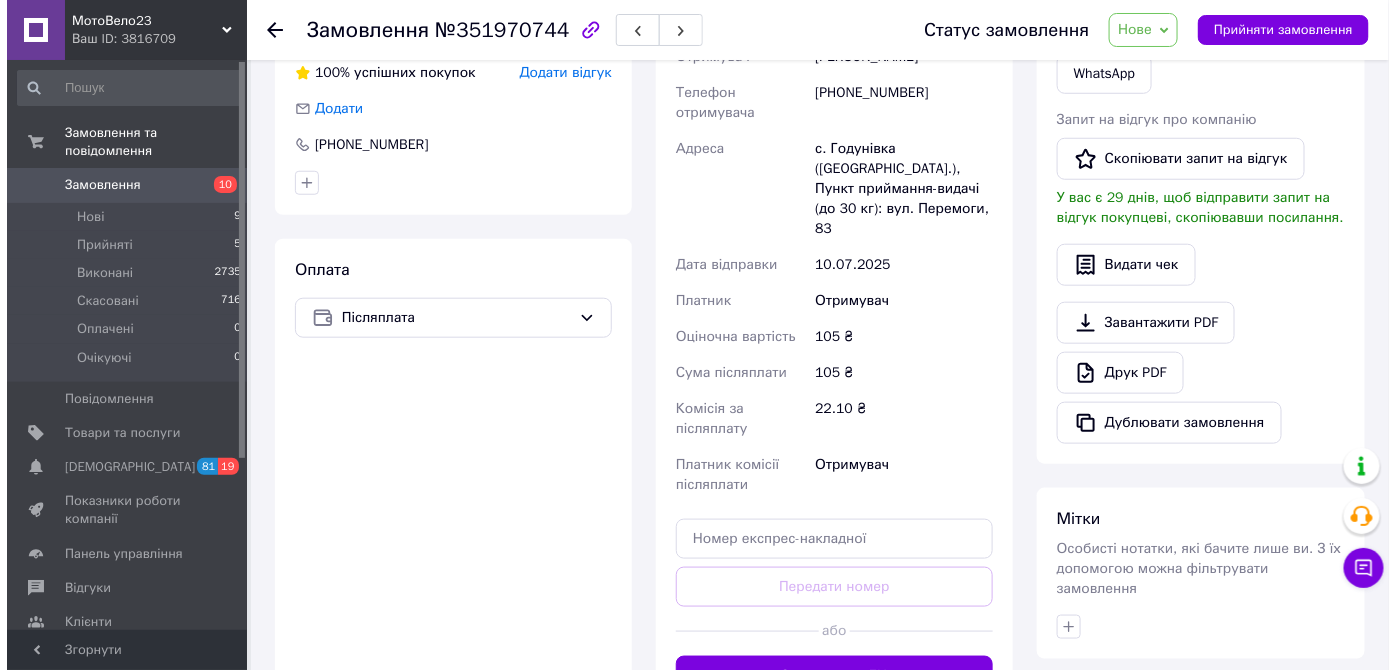 scroll, scrollTop: 90, scrollLeft: 0, axis: vertical 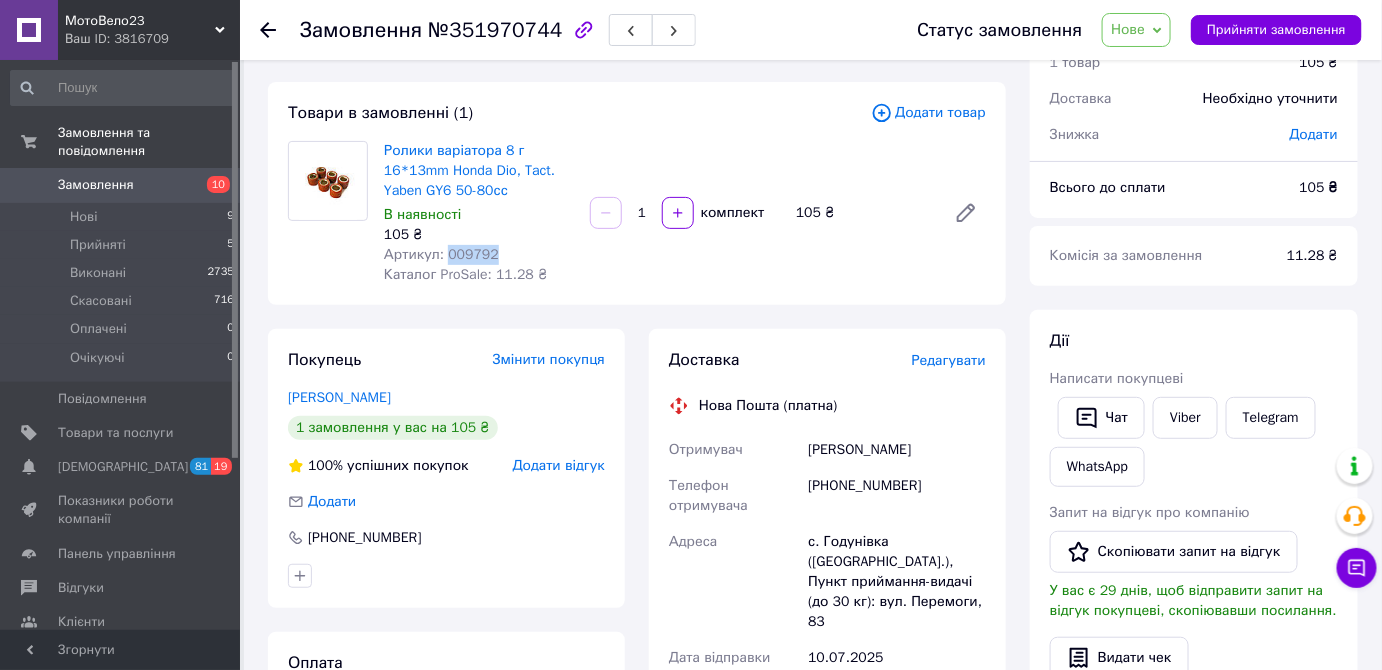 click on "Нове" at bounding box center [1128, 29] 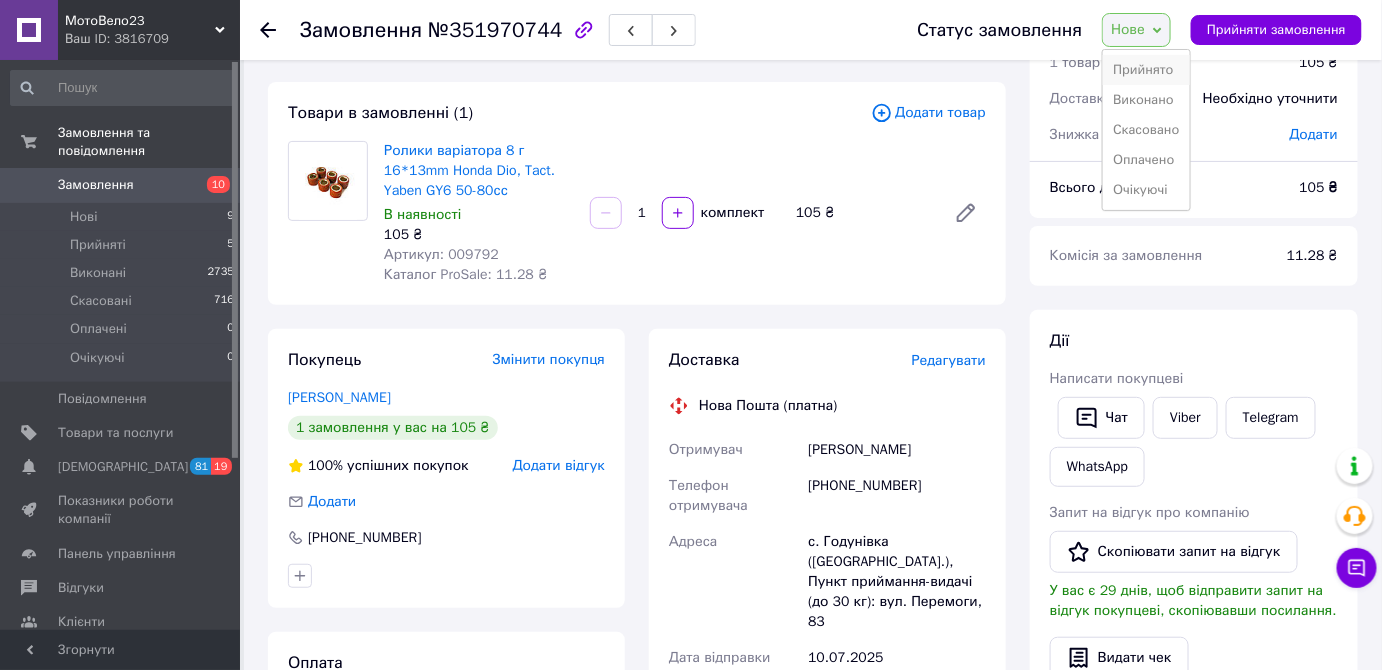 click on "Прийнято" at bounding box center [1146, 70] 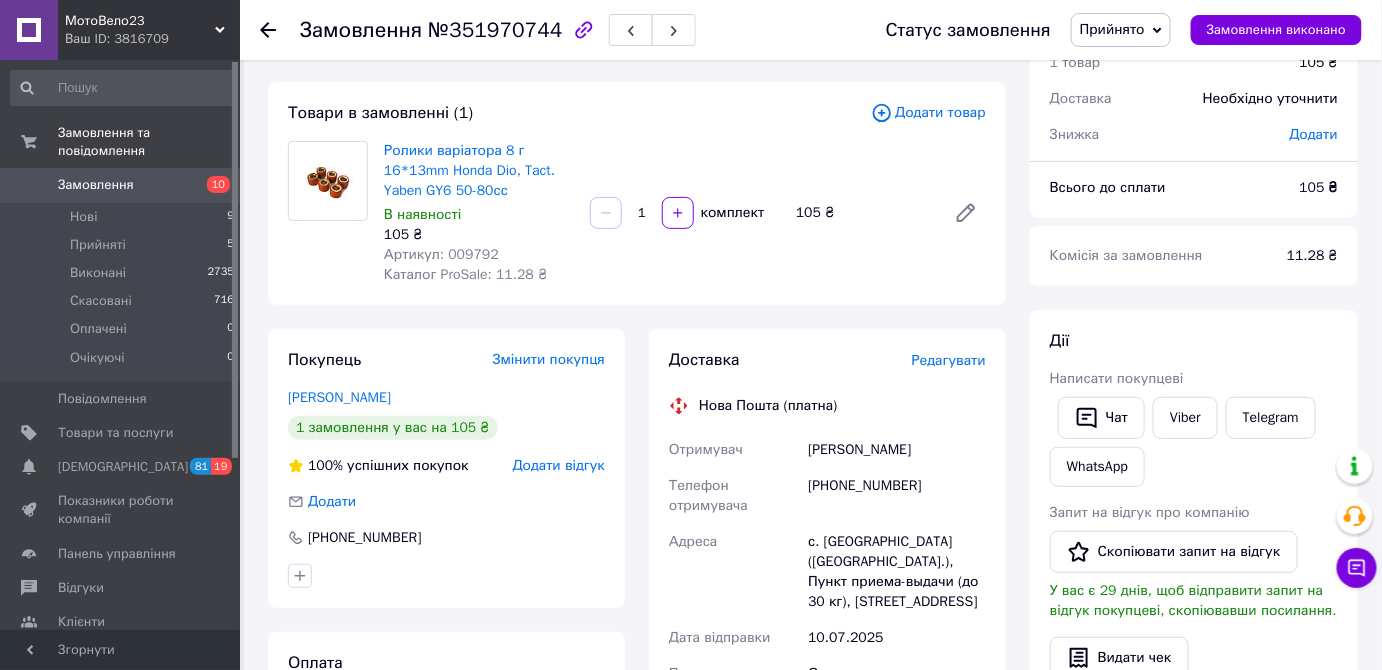 click on "Редагувати" at bounding box center [949, 360] 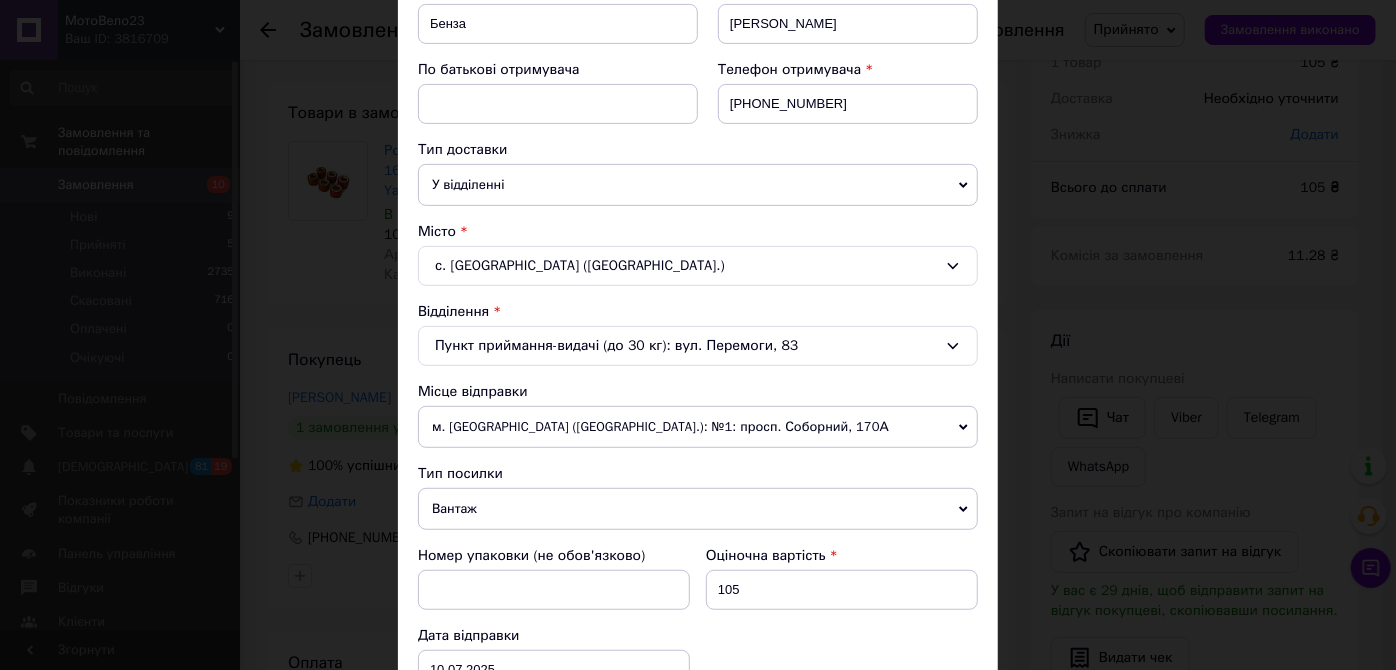 scroll, scrollTop: 363, scrollLeft: 0, axis: vertical 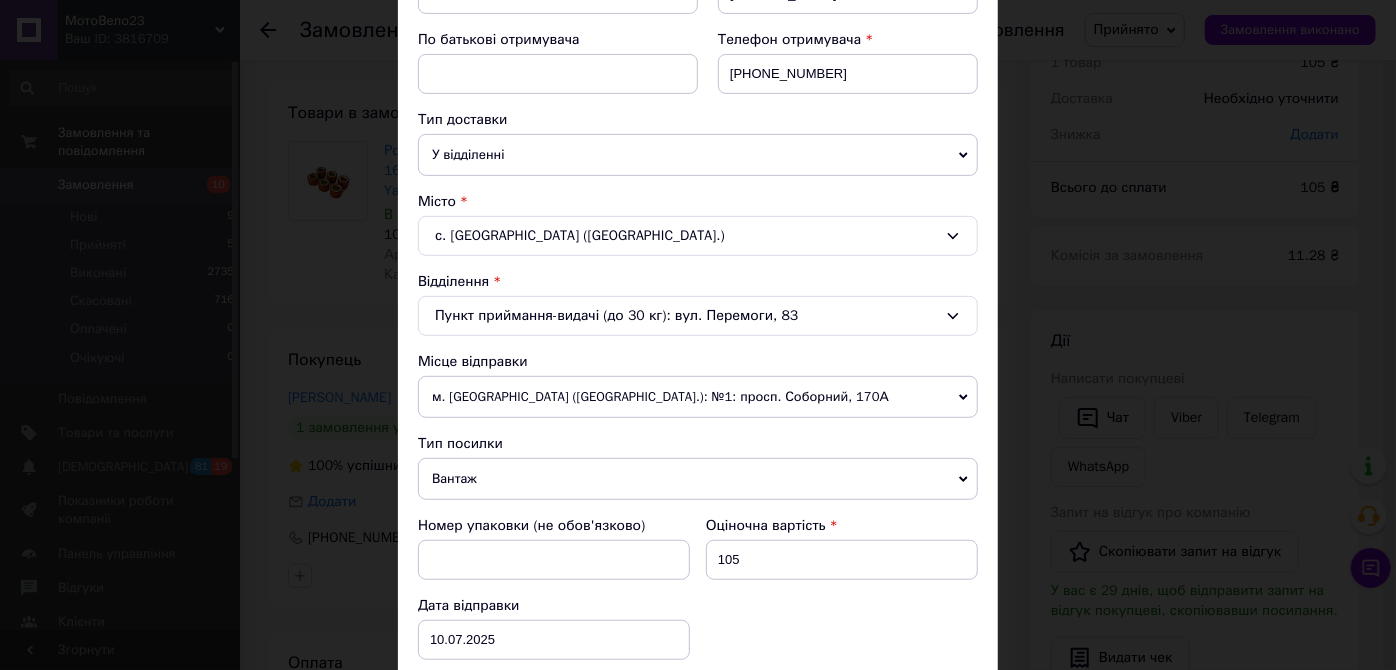 click on "Вантаж" at bounding box center (698, 479) 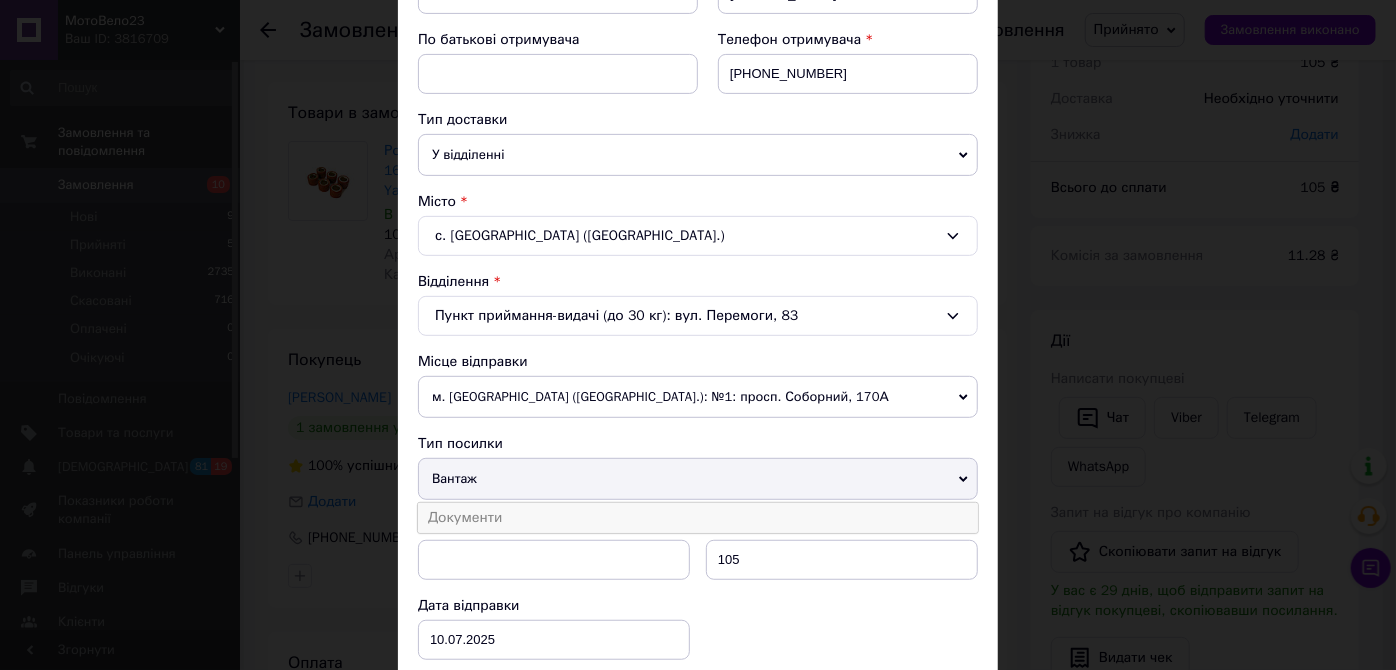 click on "Документи" at bounding box center [698, 518] 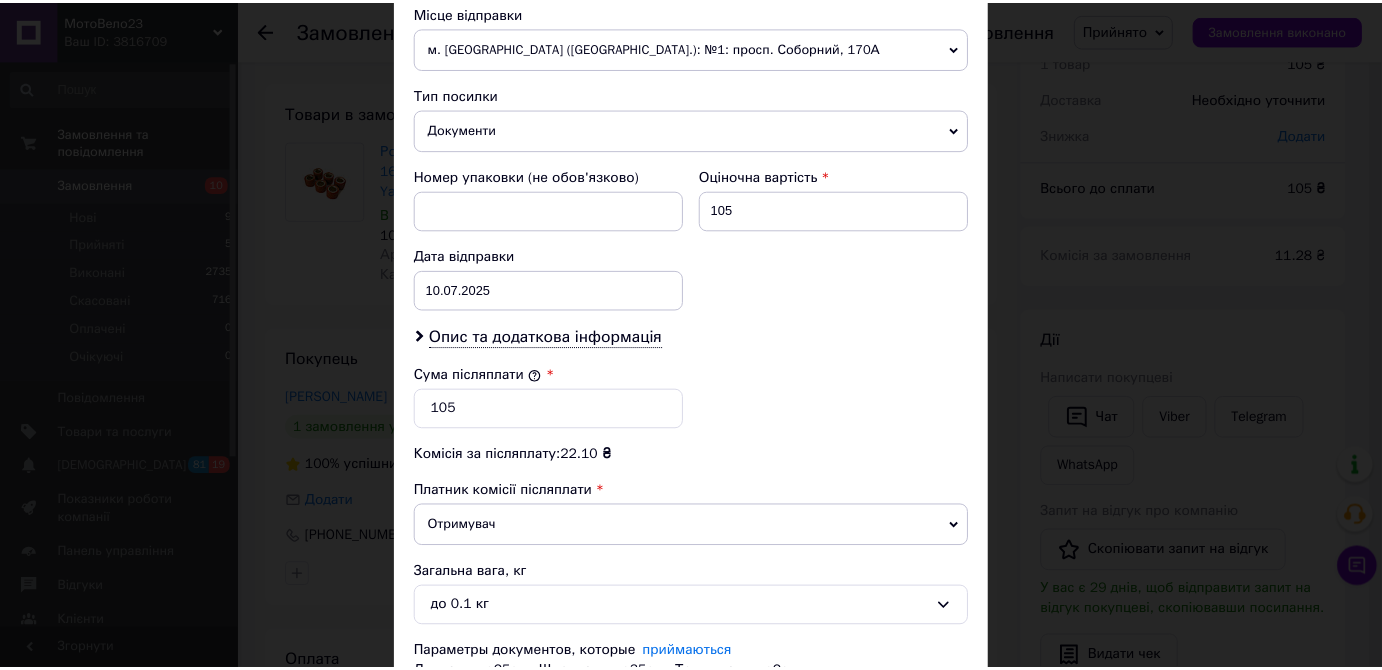 scroll, scrollTop: 818, scrollLeft: 0, axis: vertical 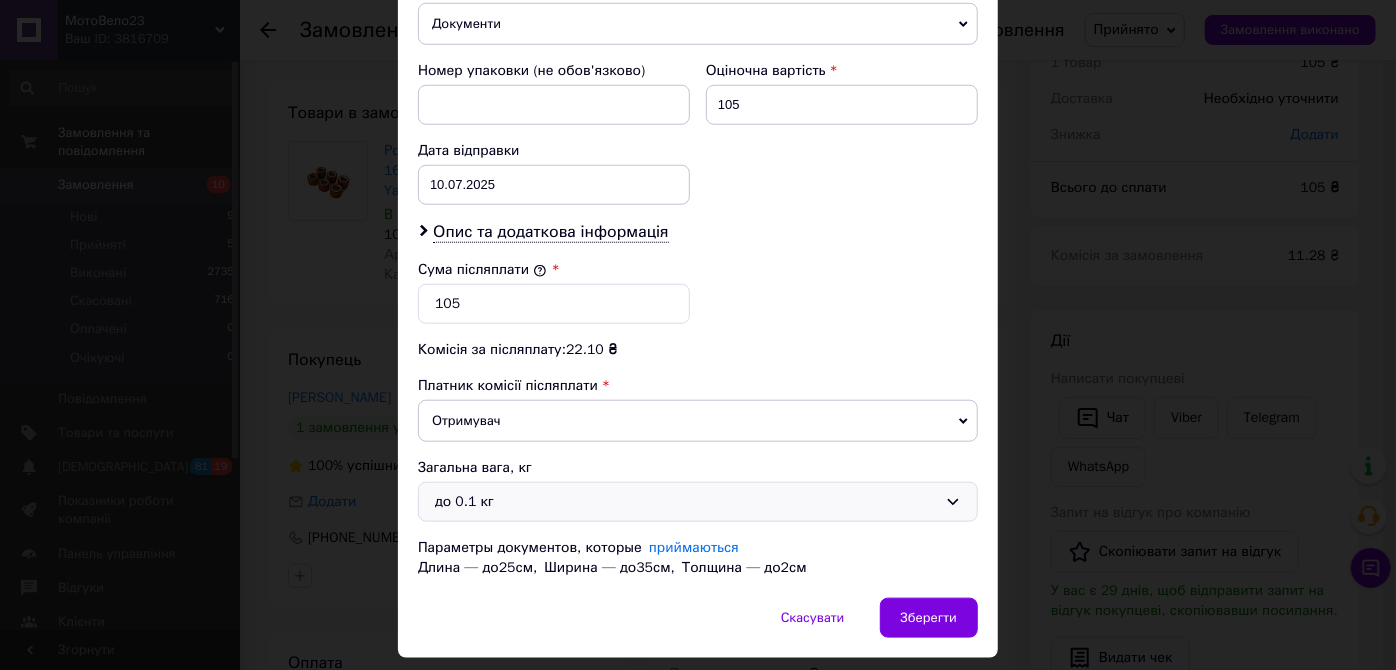 click 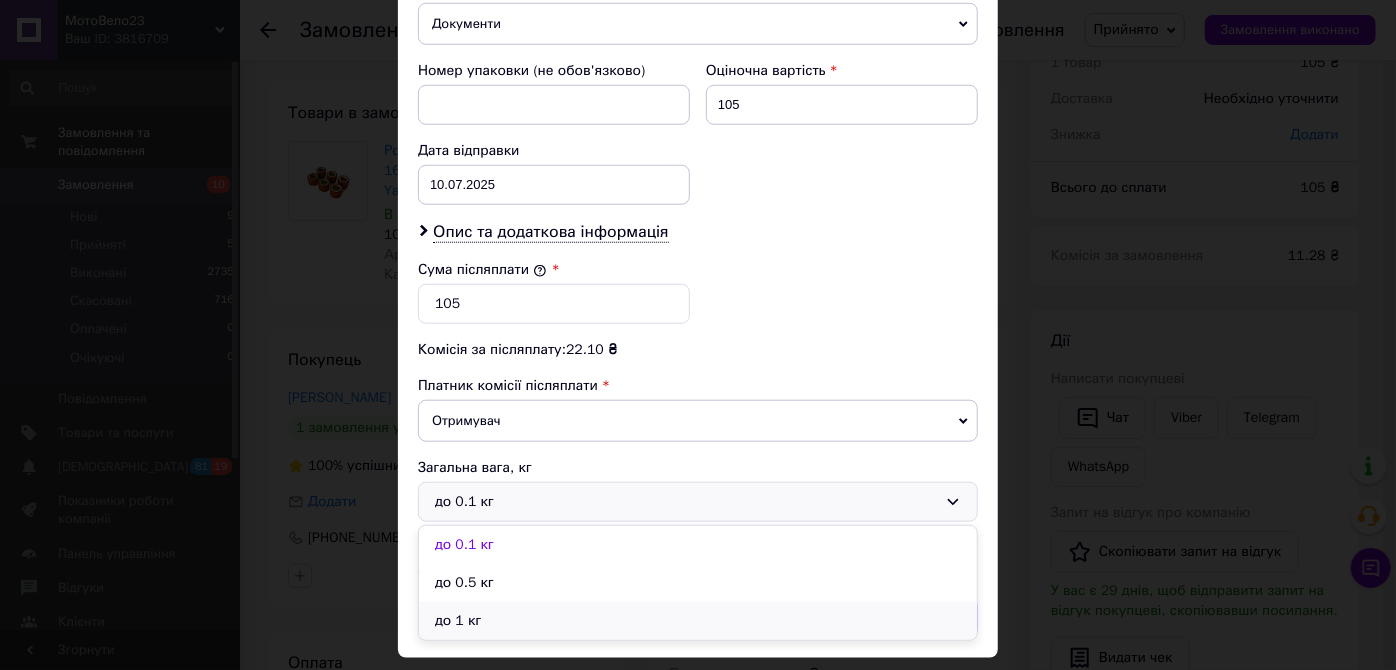 click on "до 1 кг" at bounding box center (698, 621) 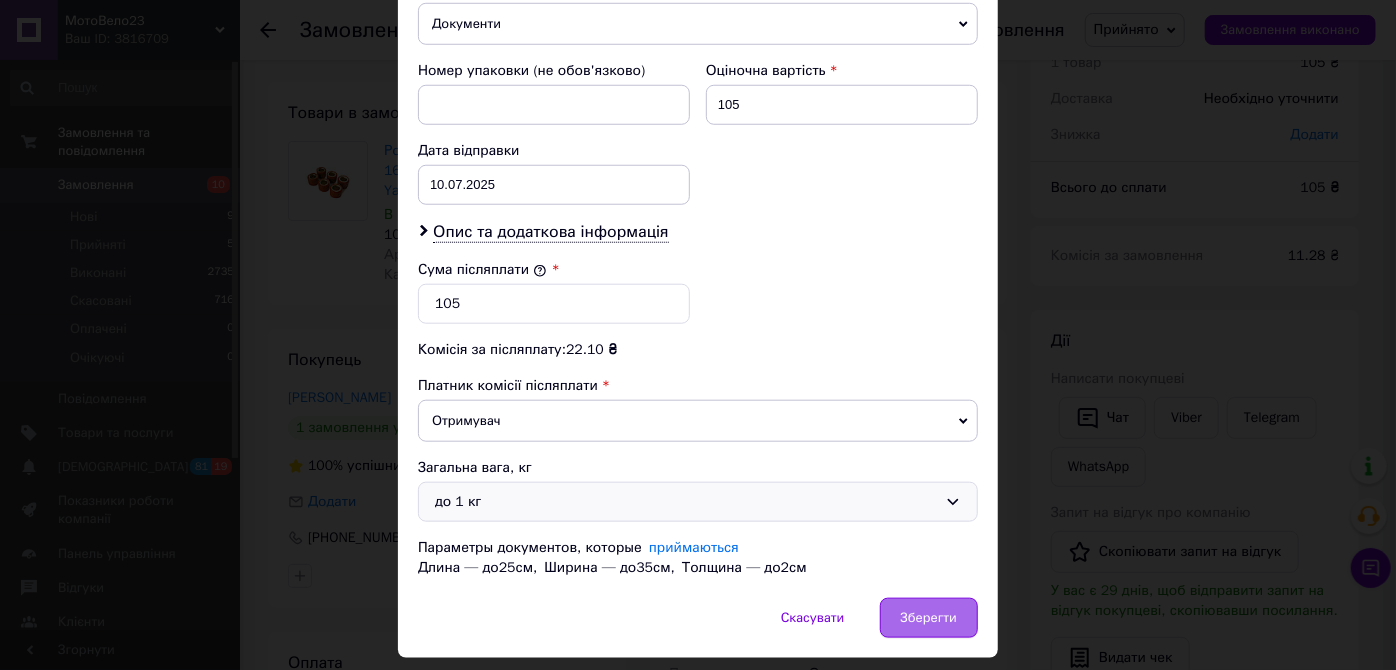 click on "Зберегти" at bounding box center [929, 618] 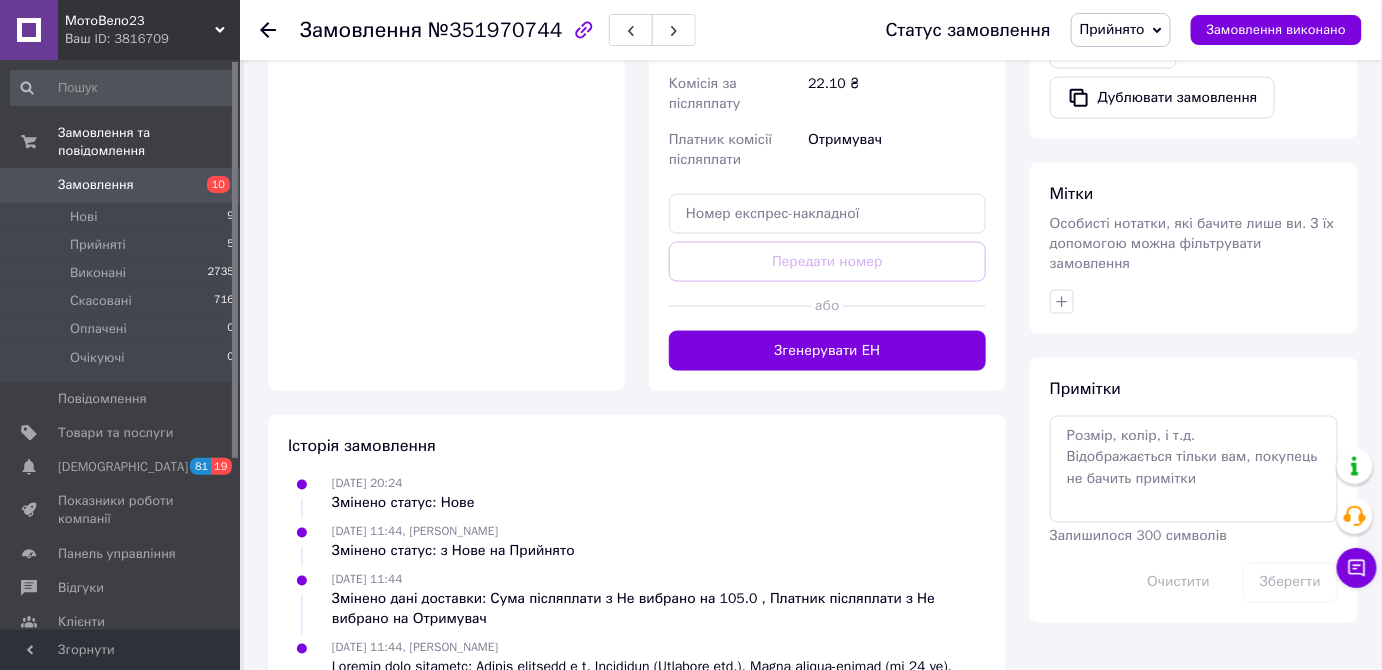scroll, scrollTop: 818, scrollLeft: 0, axis: vertical 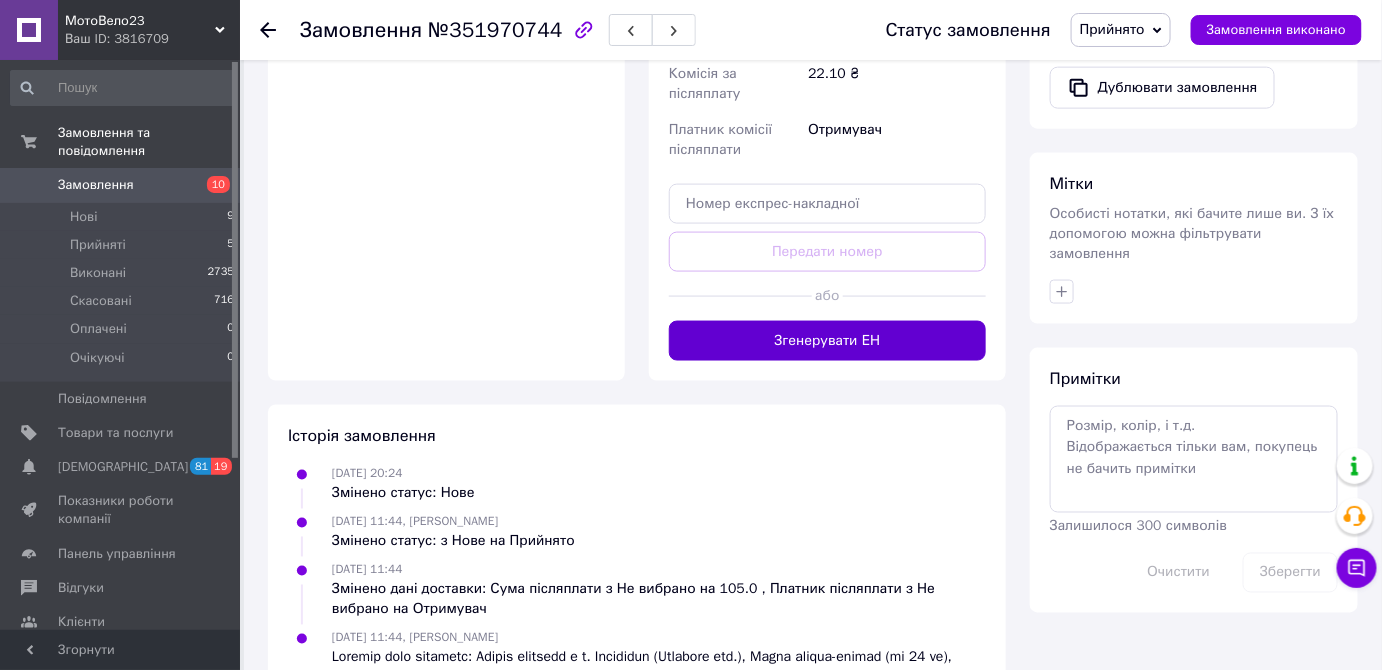 click on "Згенерувати ЕН" at bounding box center [827, 341] 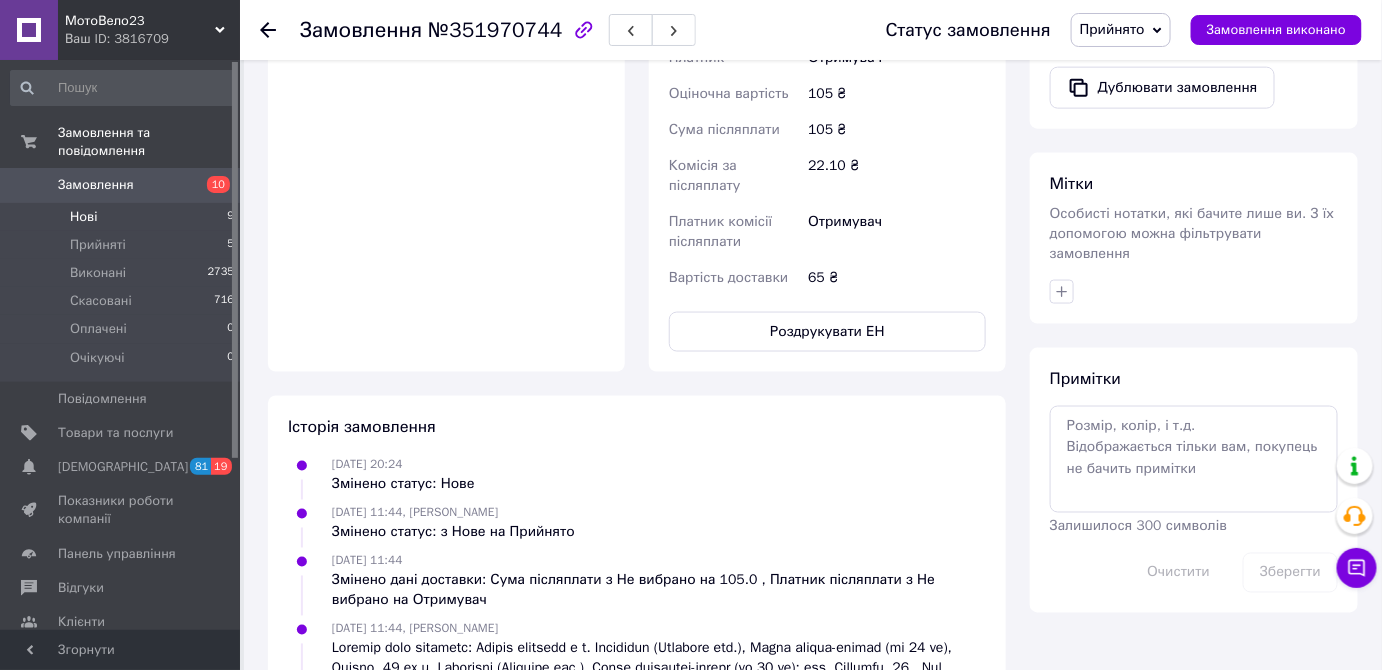 click on "Нові" at bounding box center [83, 217] 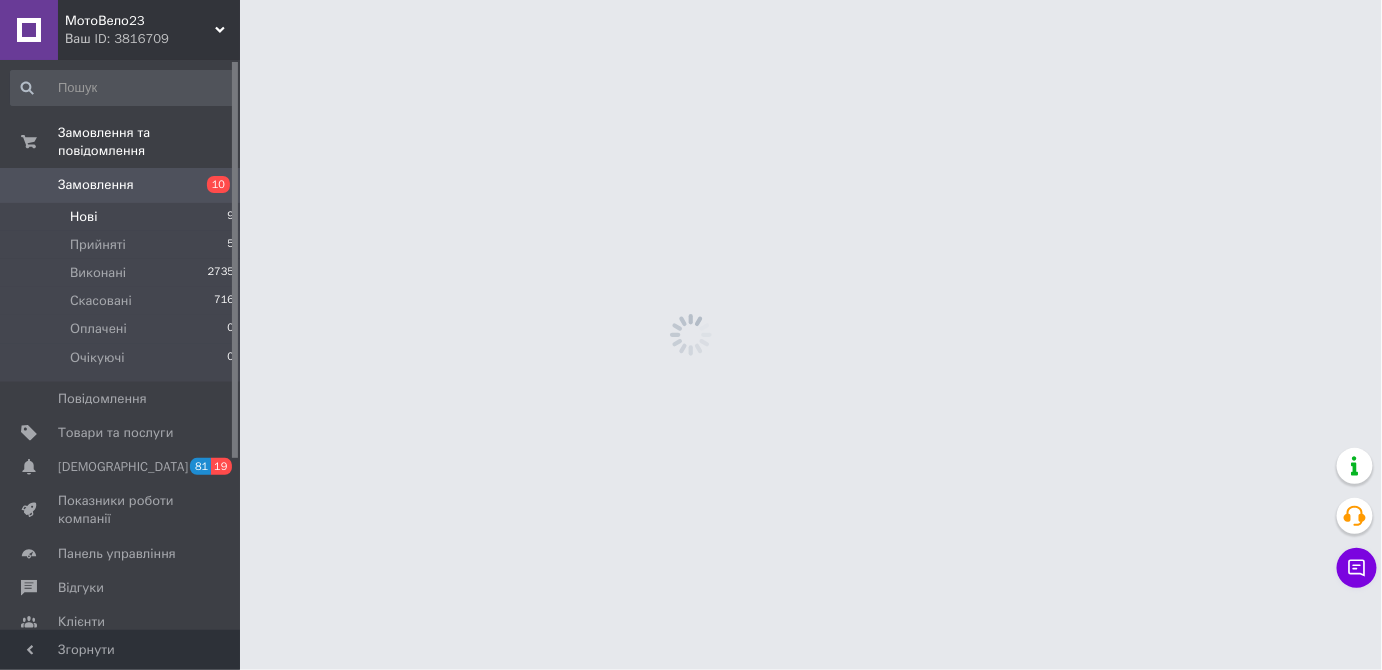 scroll, scrollTop: 0, scrollLeft: 0, axis: both 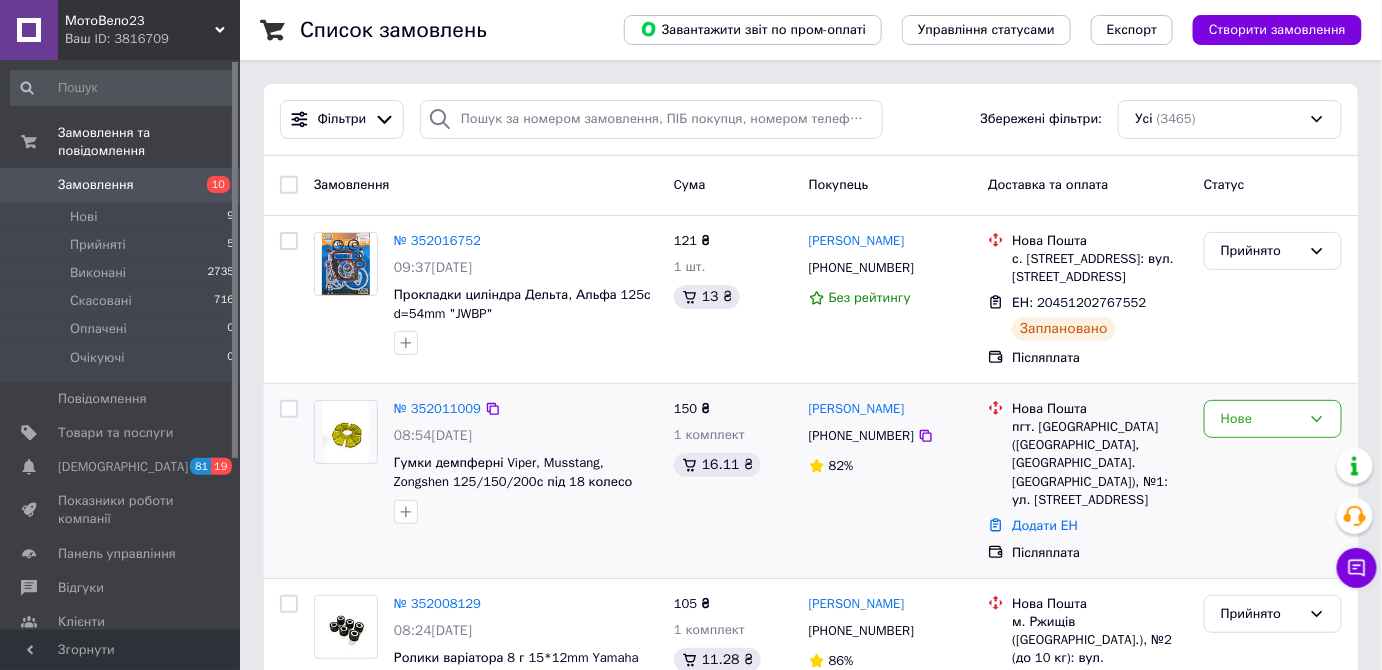 click at bounding box center (346, 432) 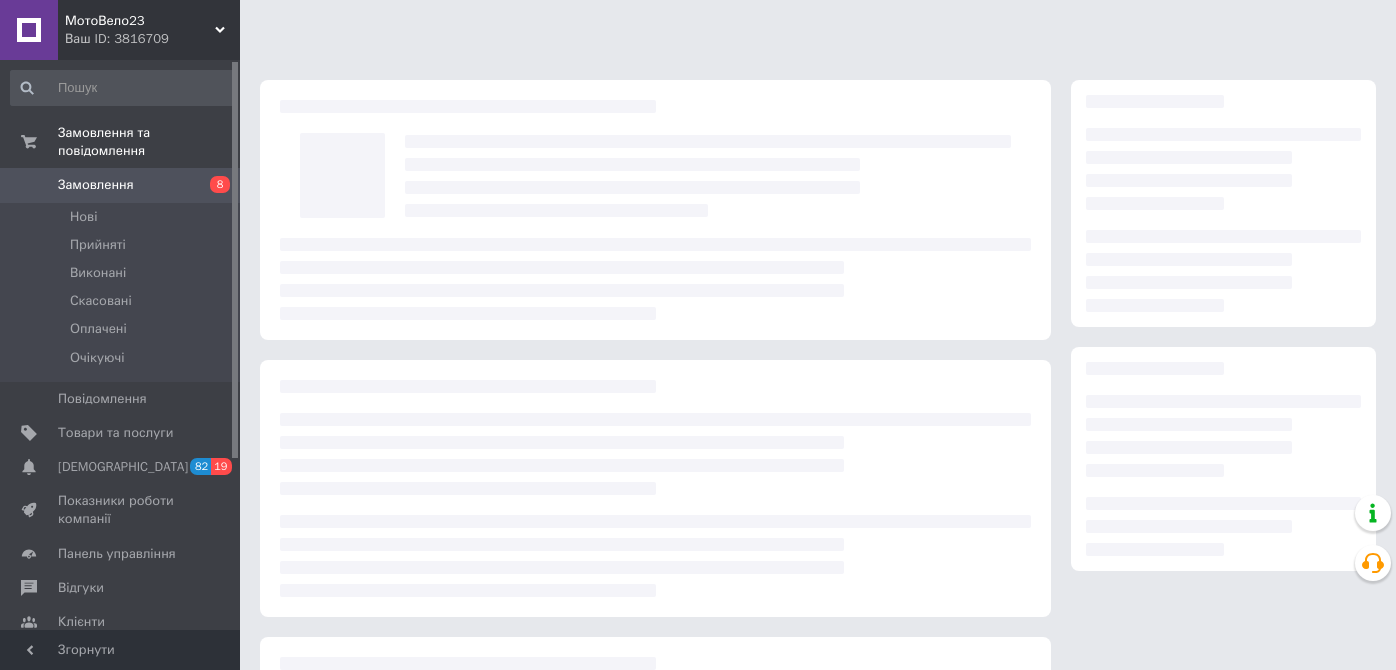 scroll, scrollTop: 0, scrollLeft: 0, axis: both 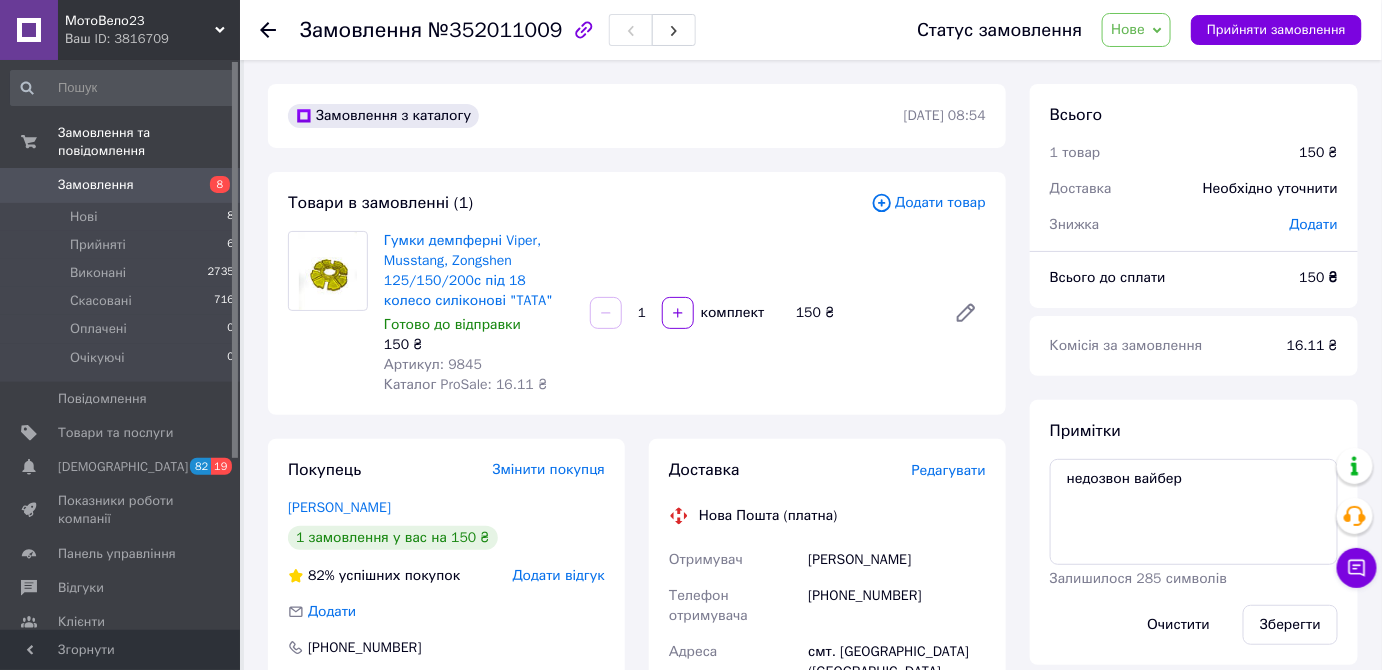 click on "Нове" at bounding box center [1128, 29] 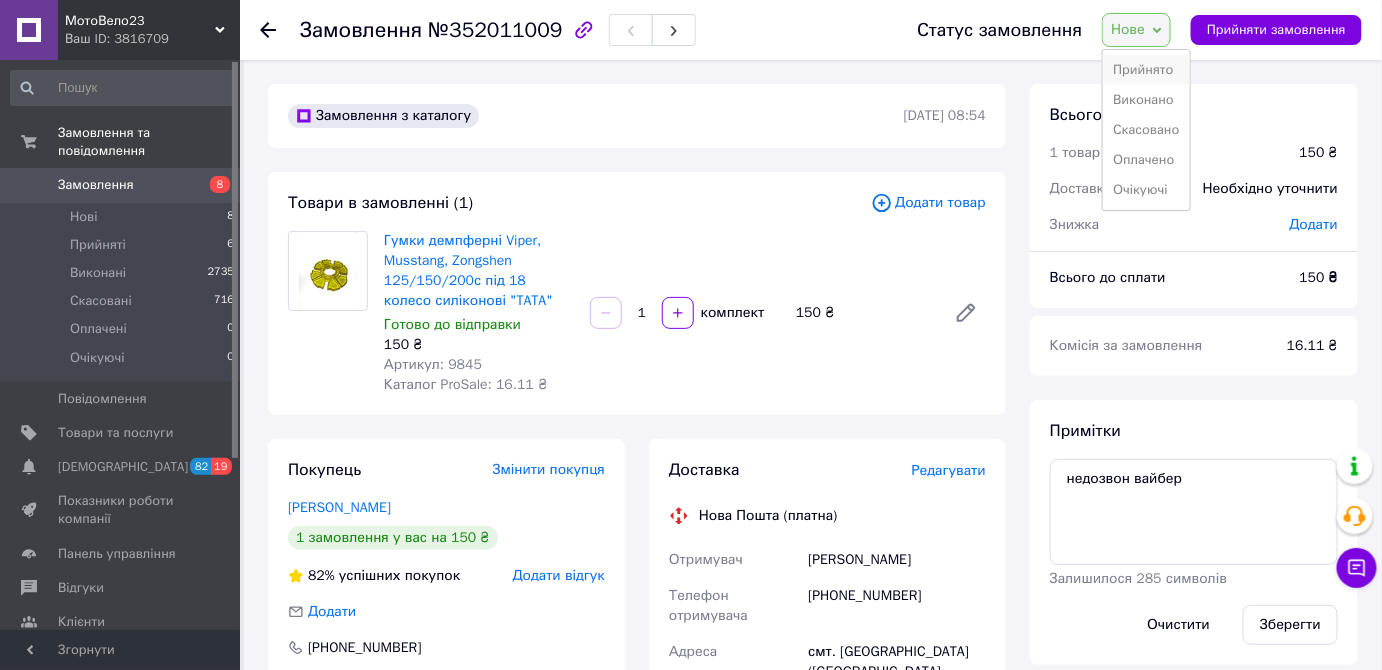 click on "Прийнято" at bounding box center [1146, 70] 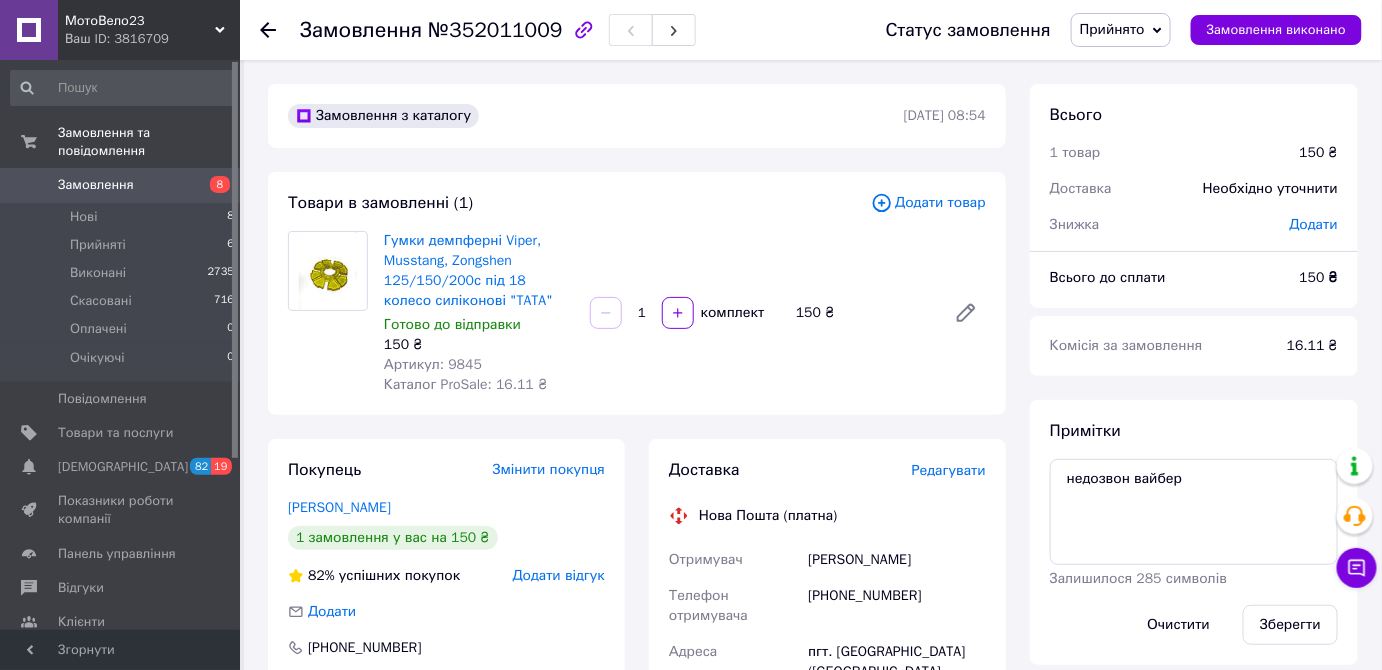 click on "Редагувати" at bounding box center (949, 470) 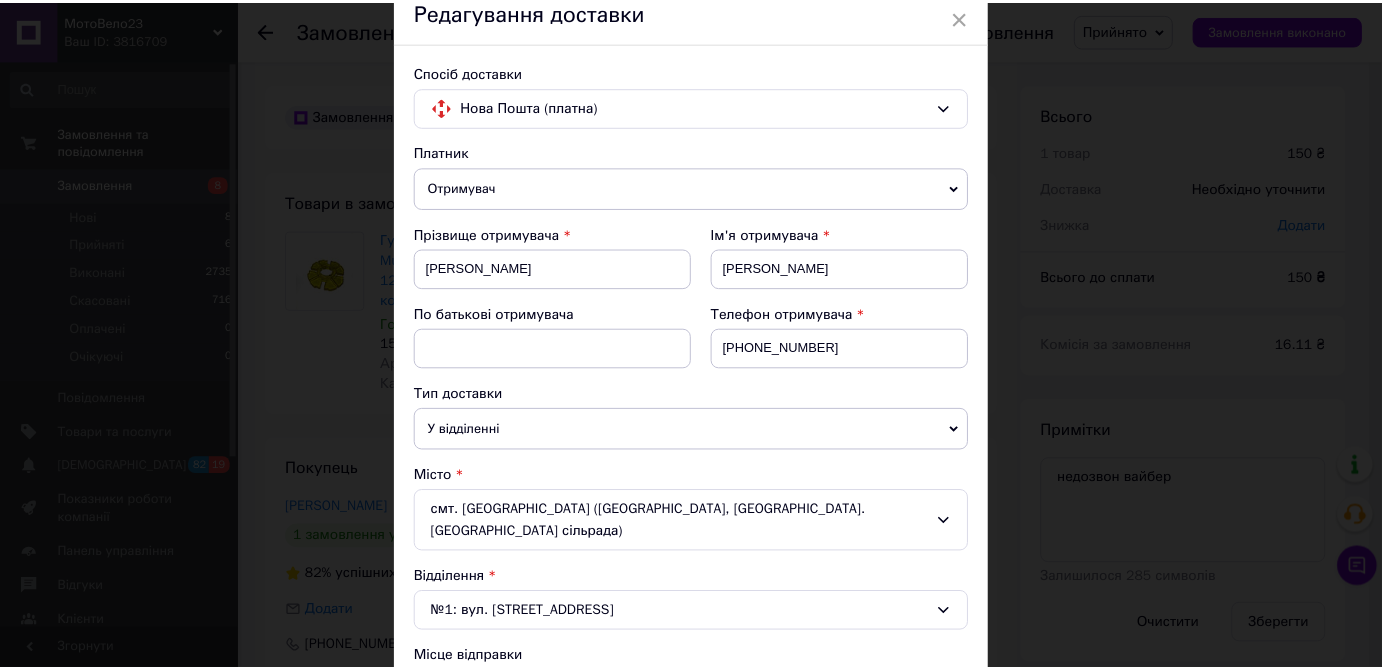 scroll, scrollTop: 0, scrollLeft: 0, axis: both 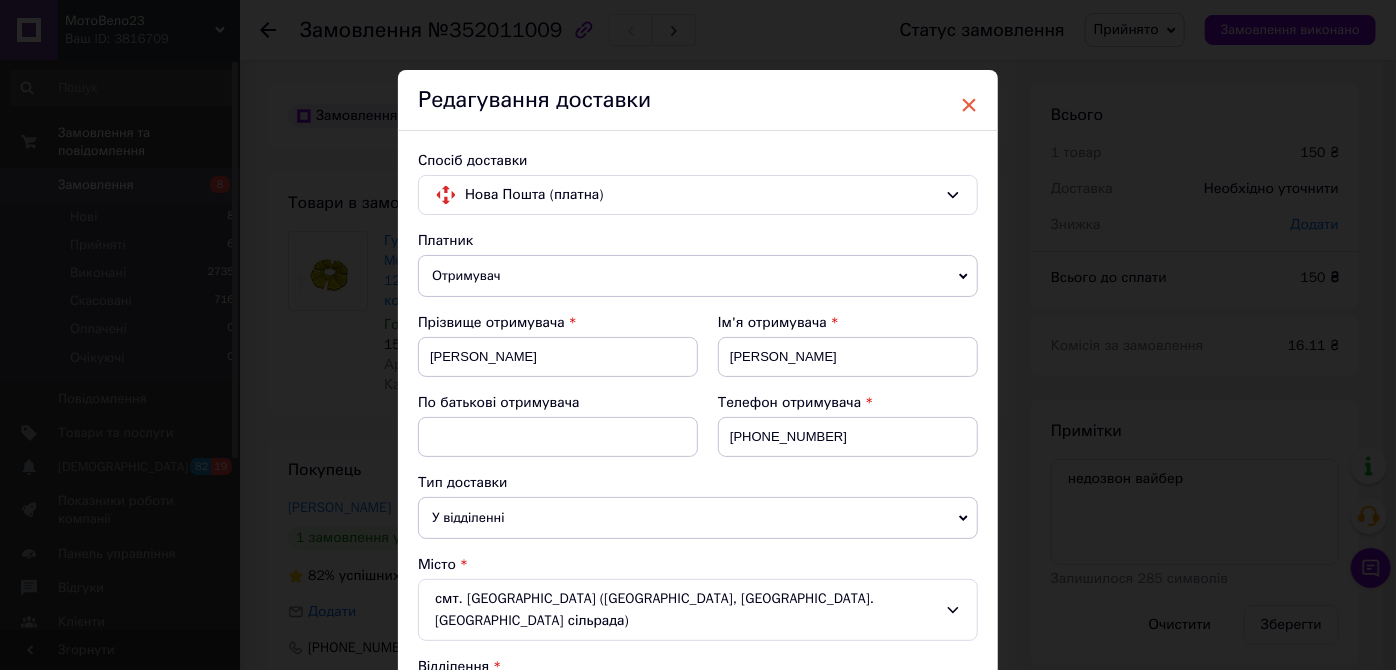 click on "×" at bounding box center [969, 105] 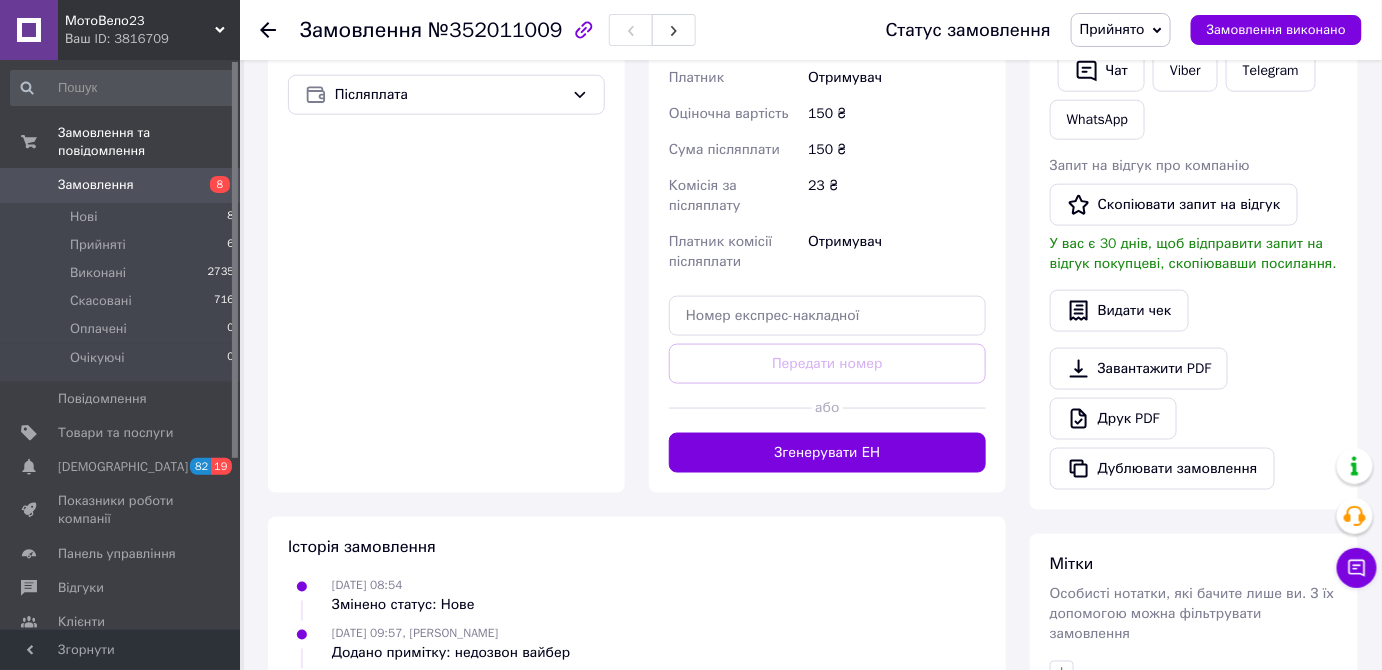 scroll, scrollTop: 829, scrollLeft: 0, axis: vertical 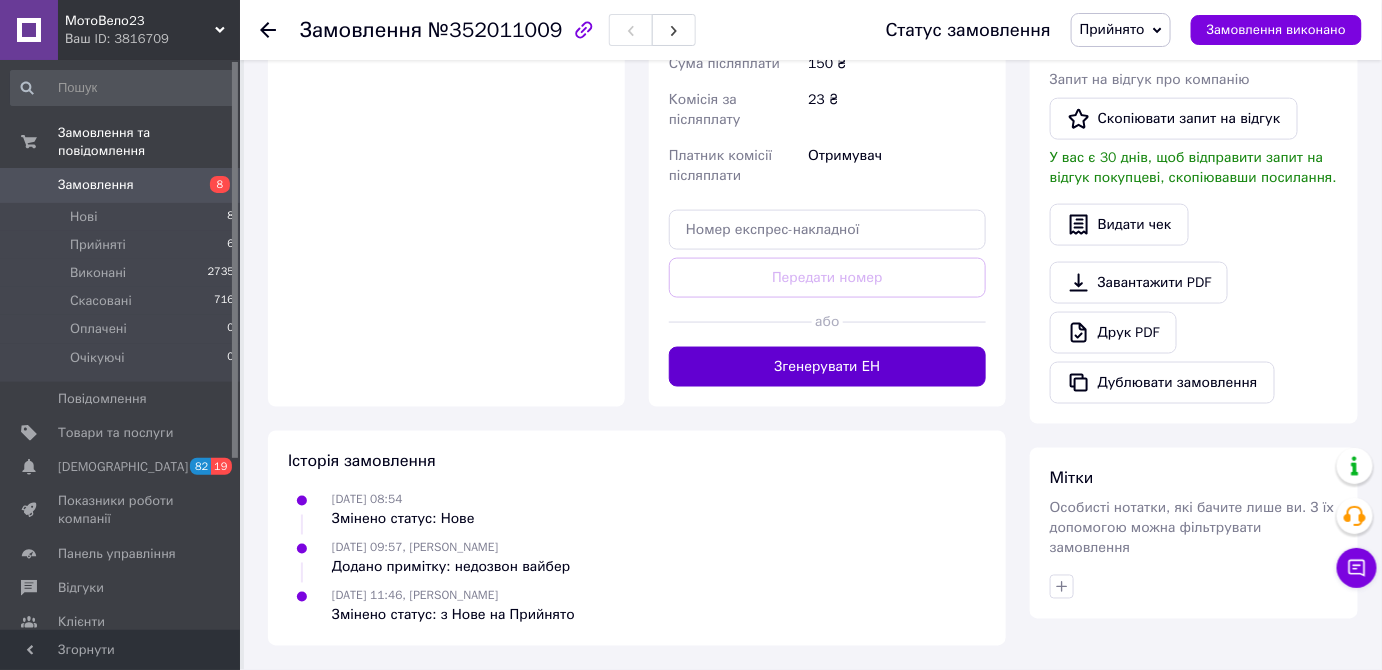 click on "Згенерувати ЕН" at bounding box center [827, 367] 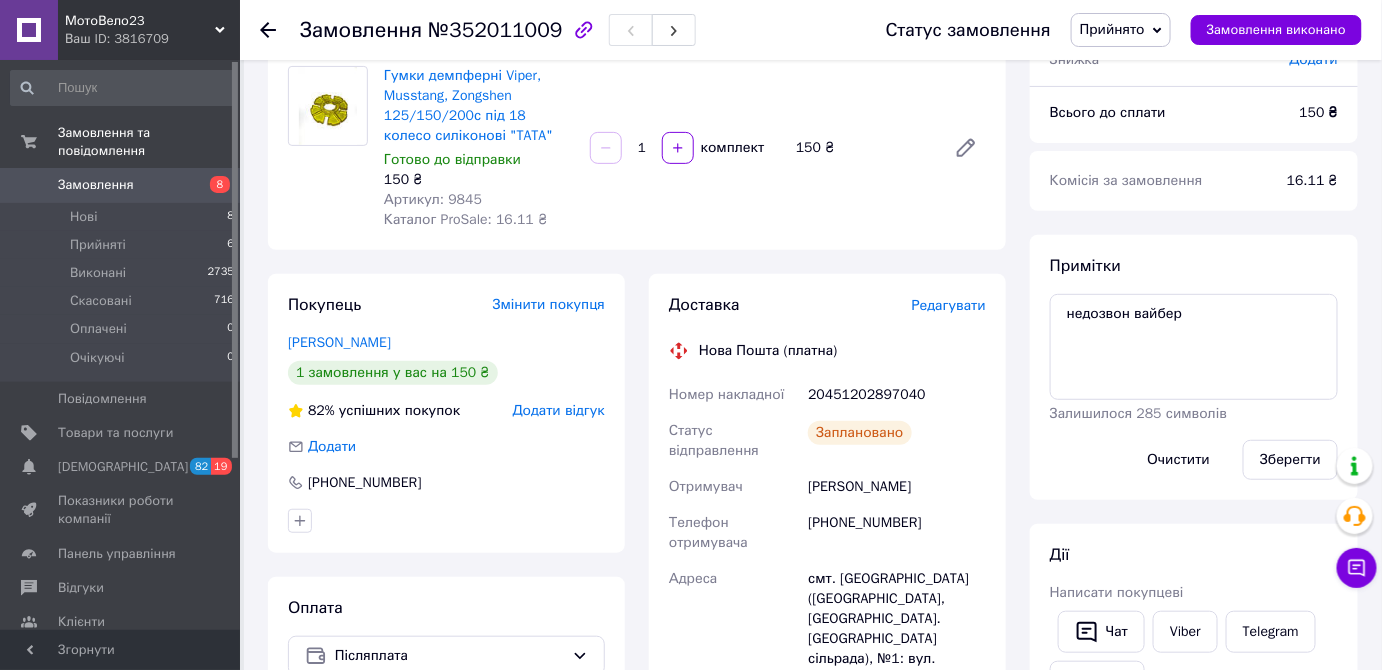 scroll, scrollTop: 363, scrollLeft: 0, axis: vertical 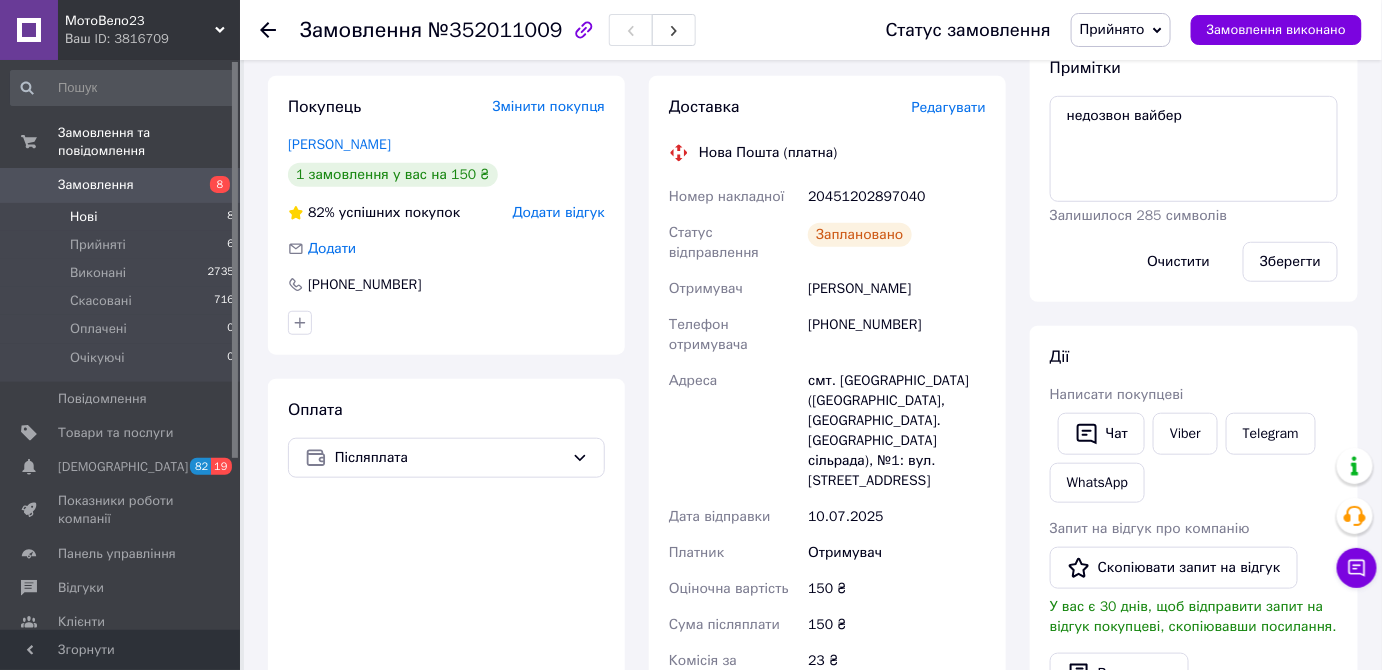 click on "Нові" at bounding box center (83, 217) 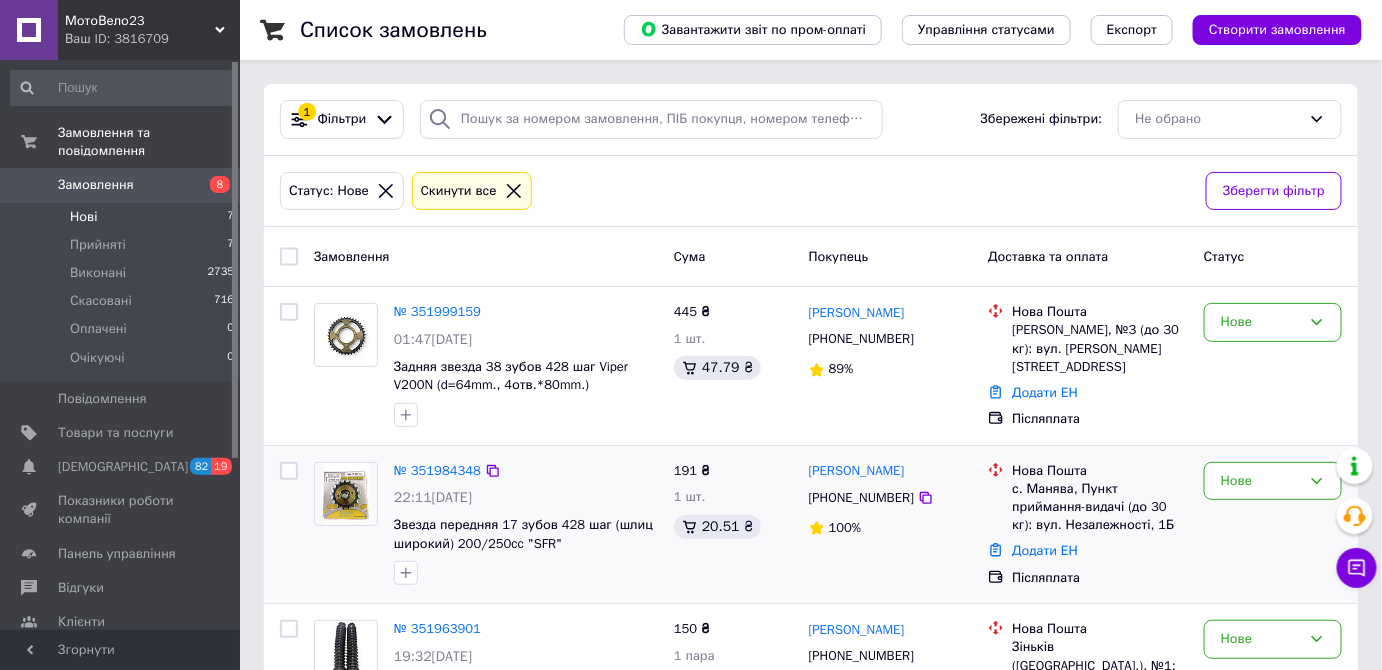 click at bounding box center [346, 494] 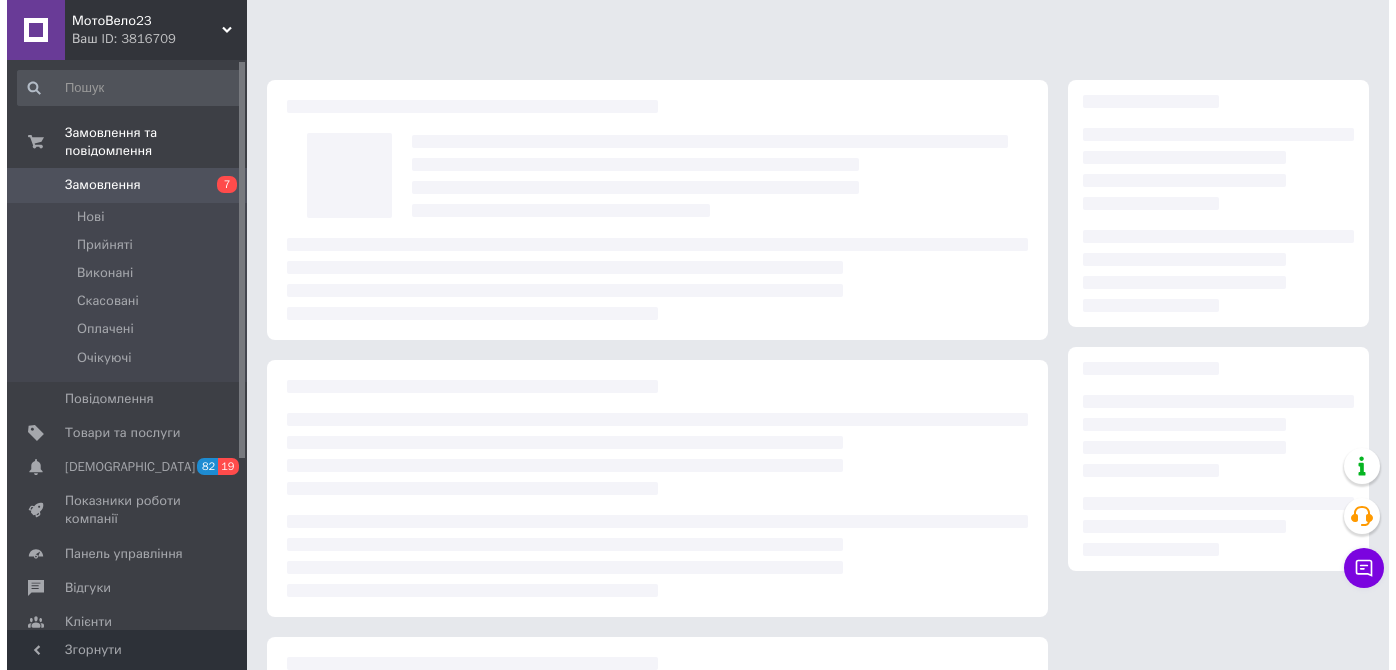 scroll, scrollTop: 0, scrollLeft: 0, axis: both 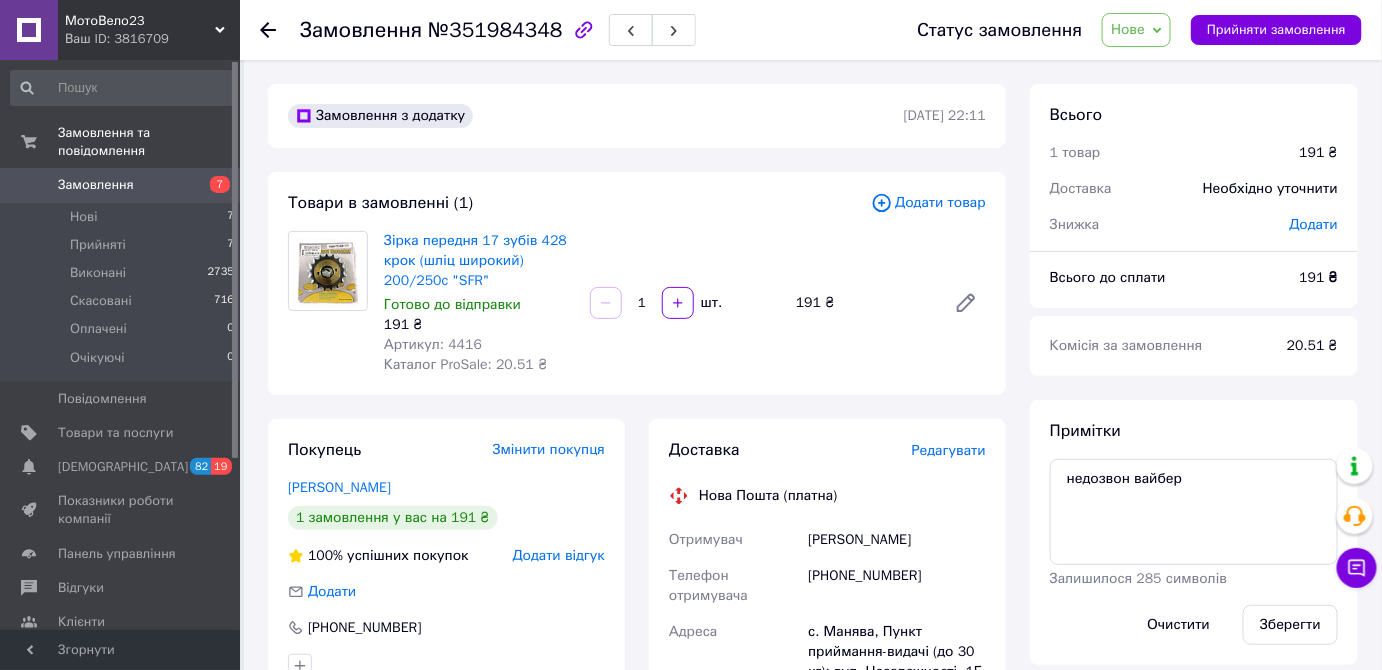 click 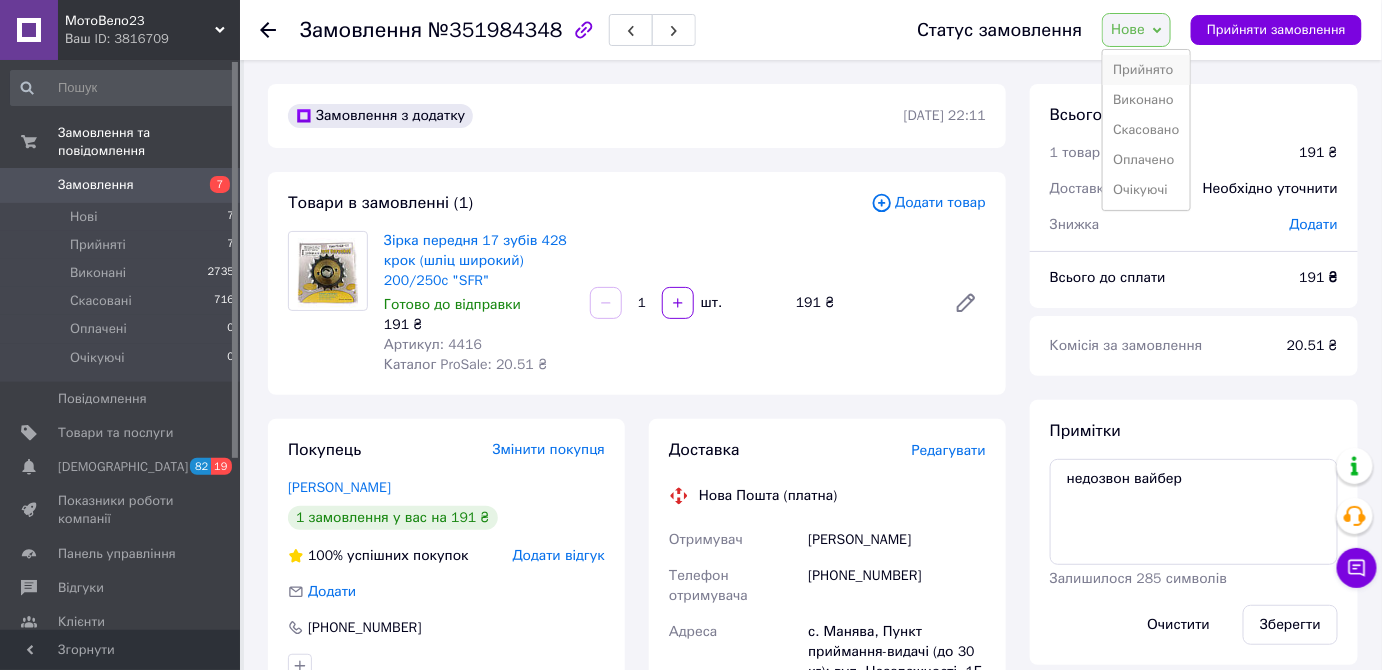 click on "Прийнято" at bounding box center [1146, 70] 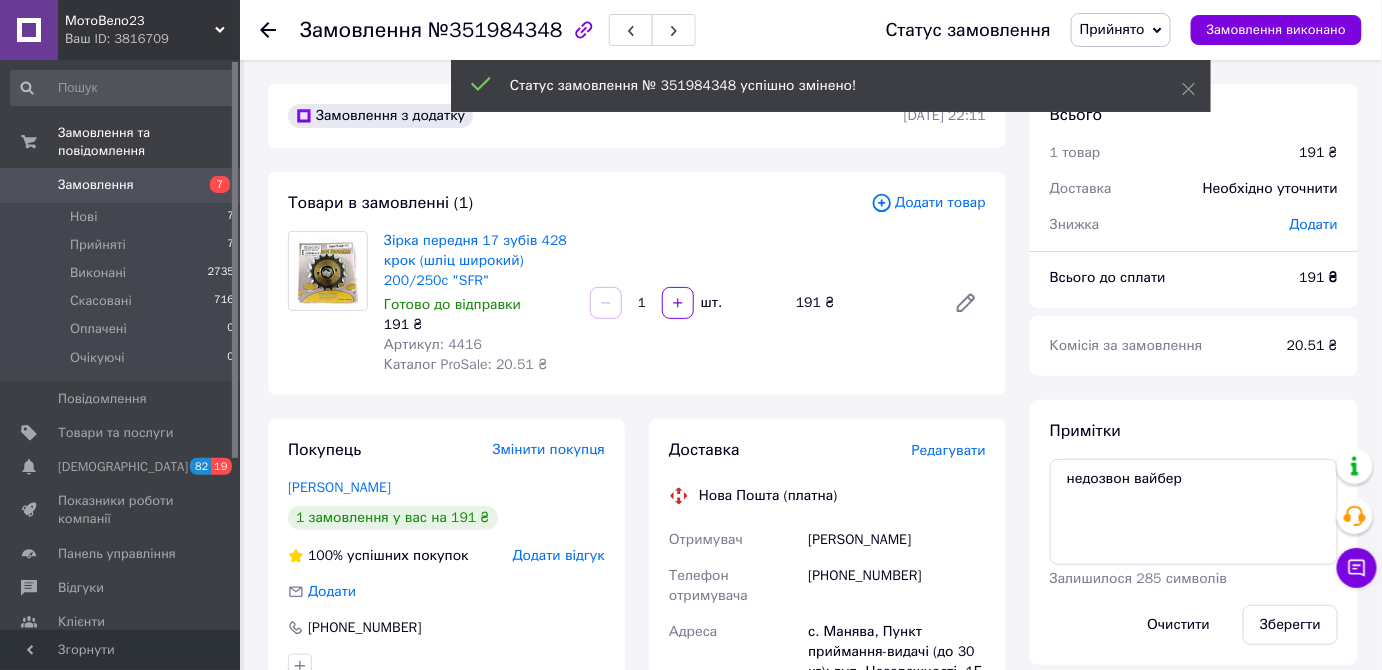 click on "Редагувати" at bounding box center (949, 450) 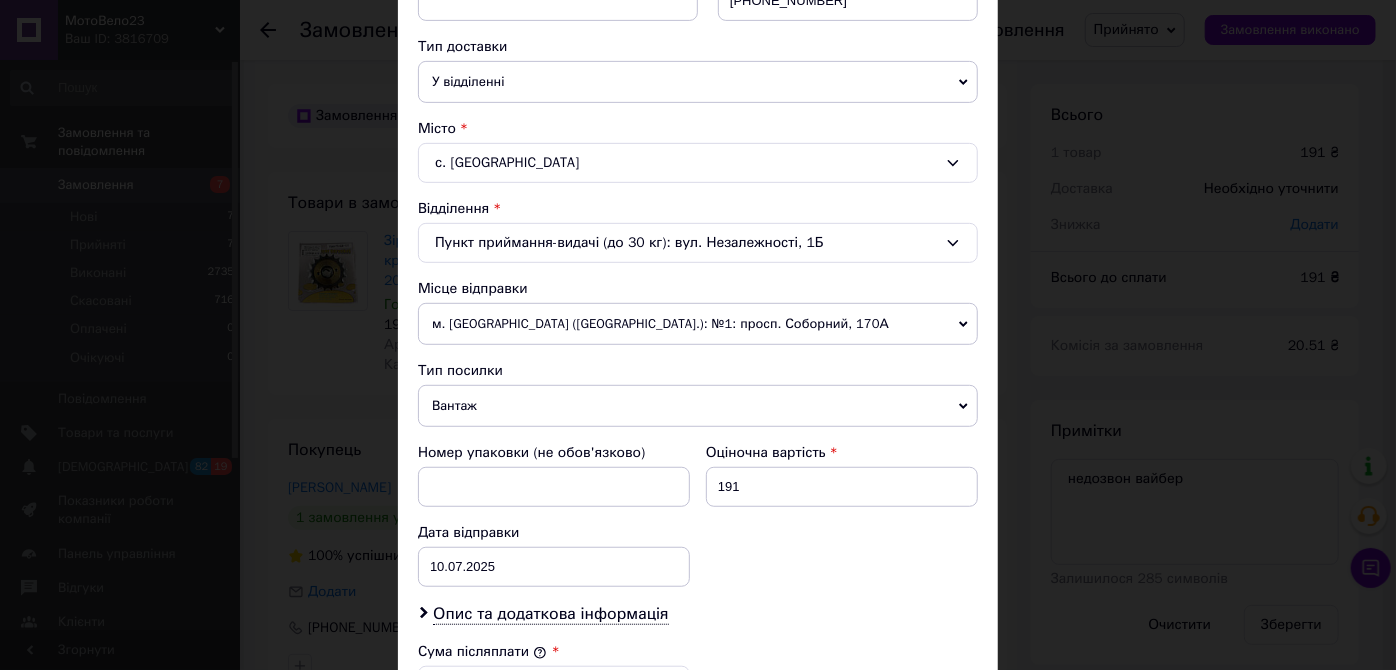 scroll, scrollTop: 454, scrollLeft: 0, axis: vertical 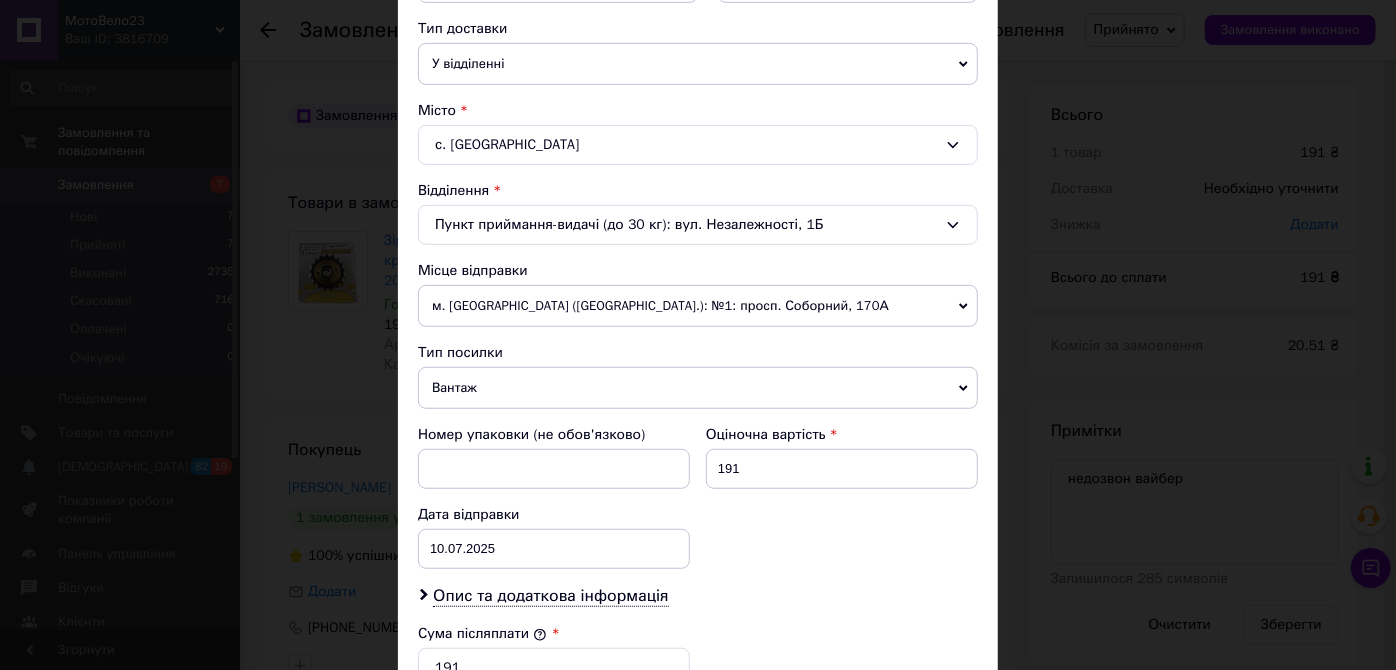 click 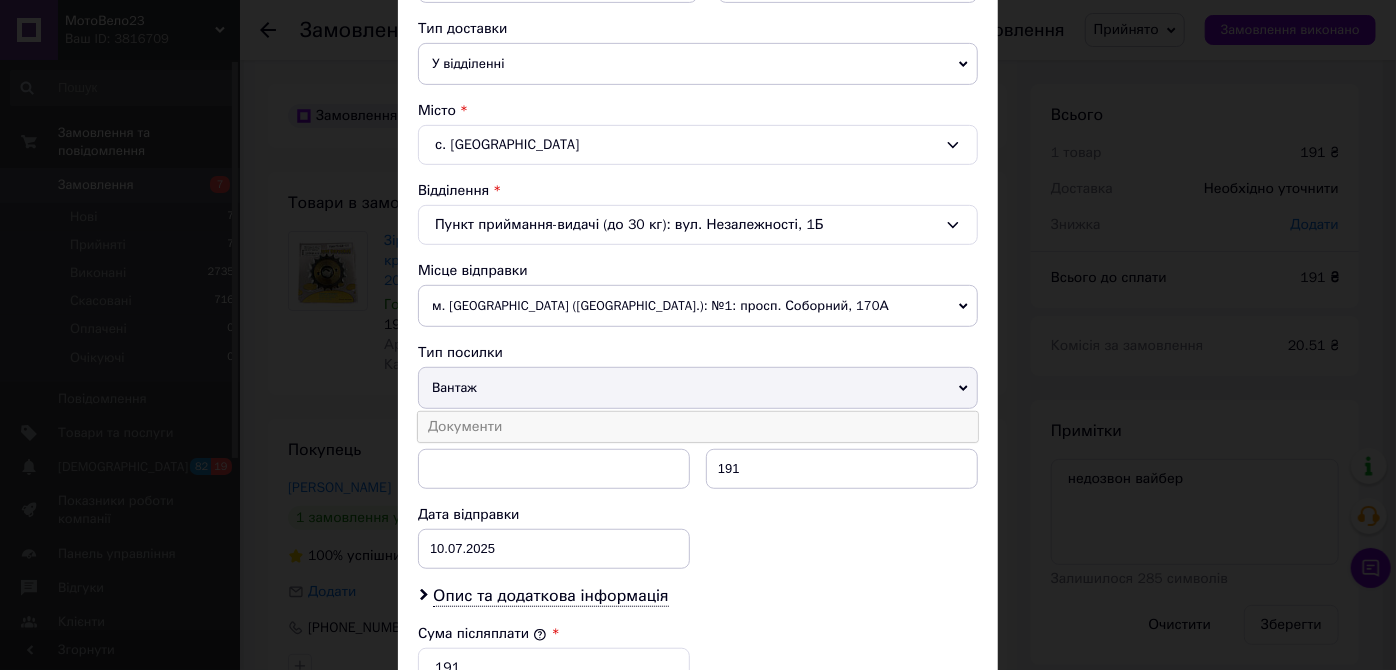 click on "Документи" at bounding box center (698, 427) 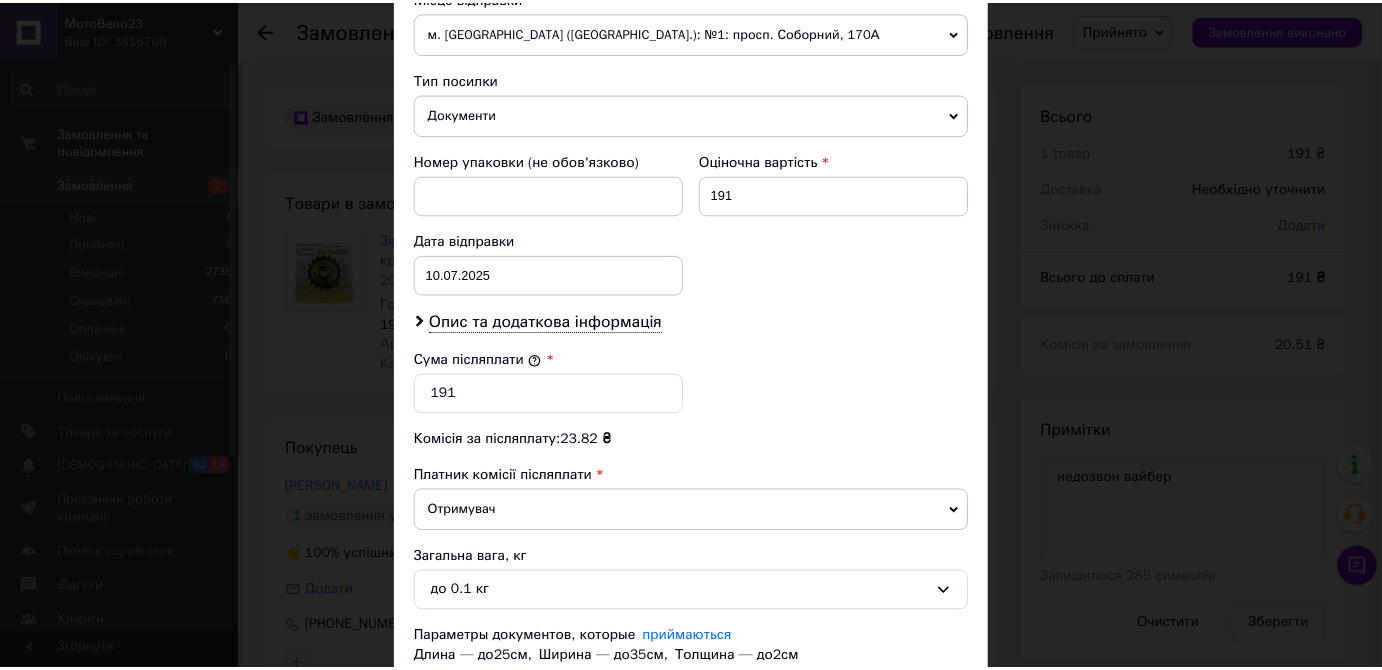 scroll, scrollTop: 866, scrollLeft: 0, axis: vertical 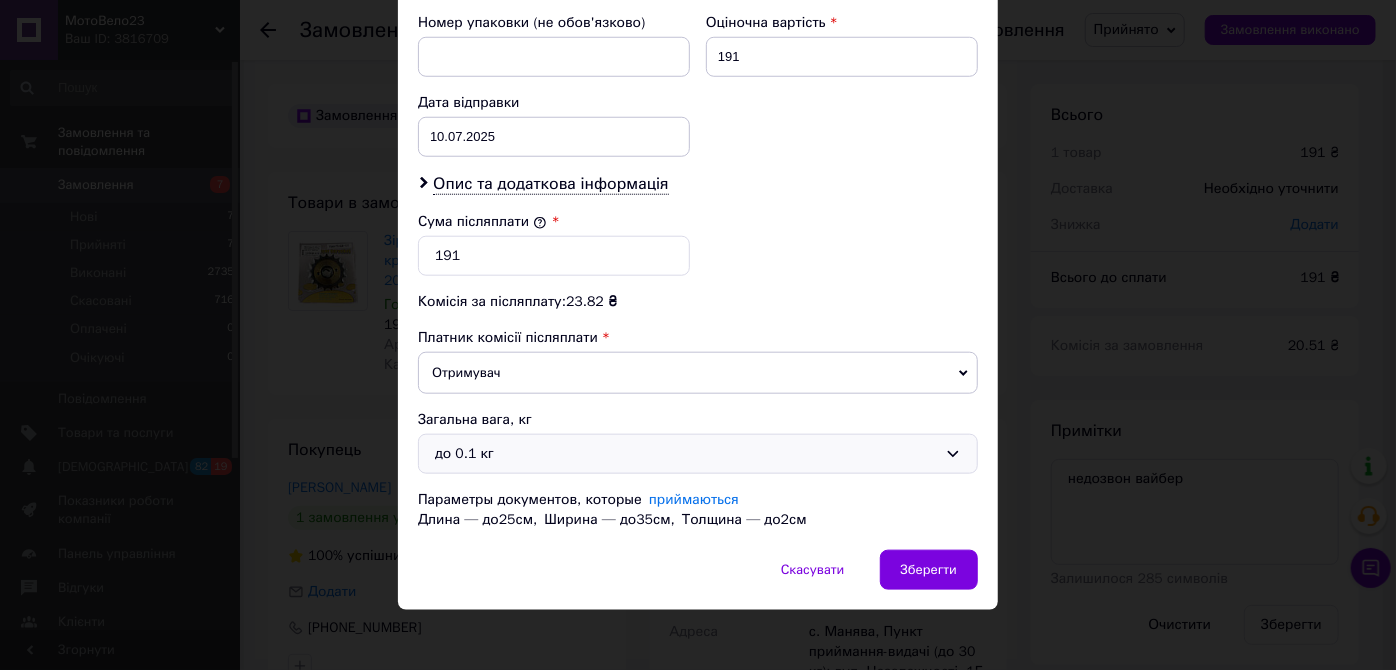 click 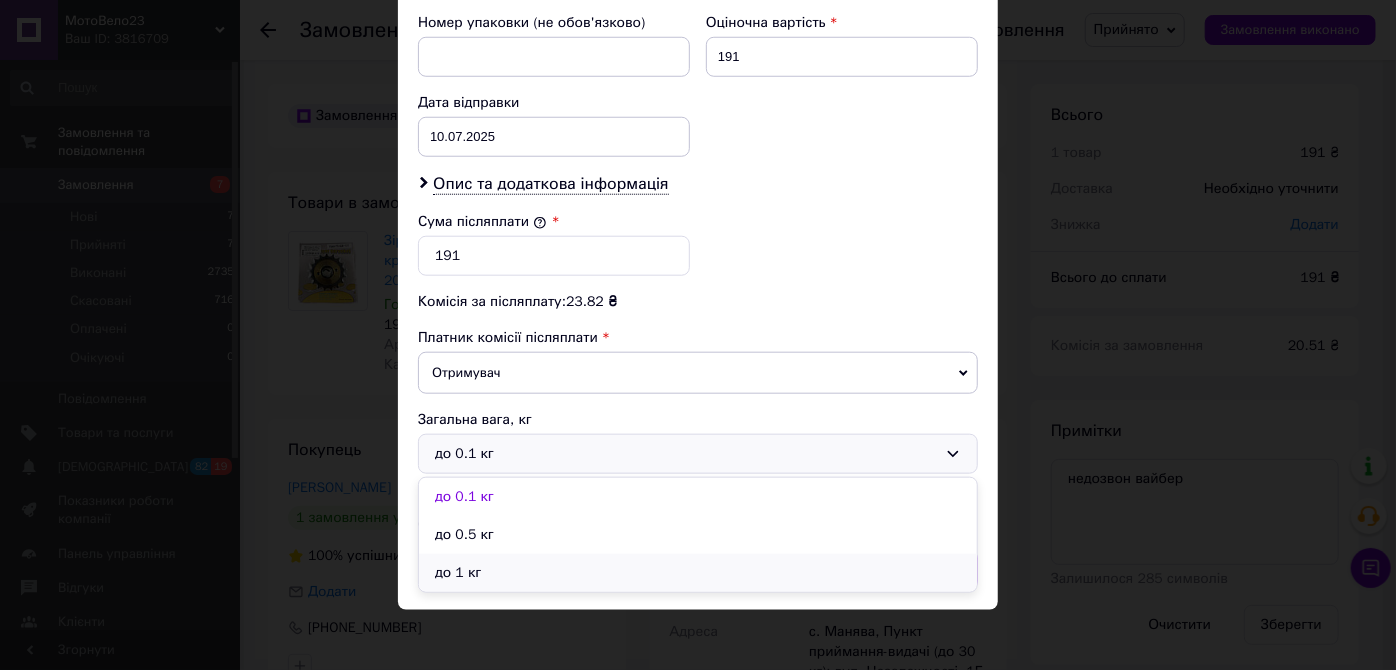 click on "до 1 кг" at bounding box center (698, 573) 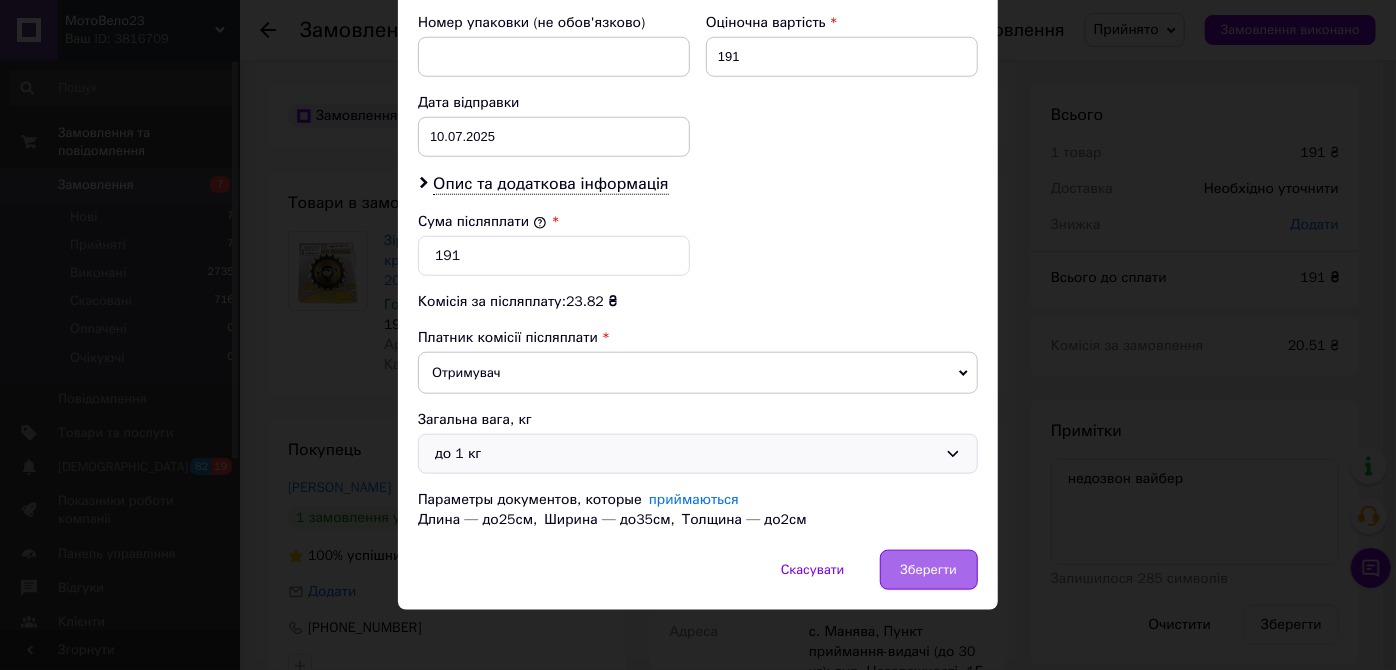 click on "Зберегти" at bounding box center [929, 570] 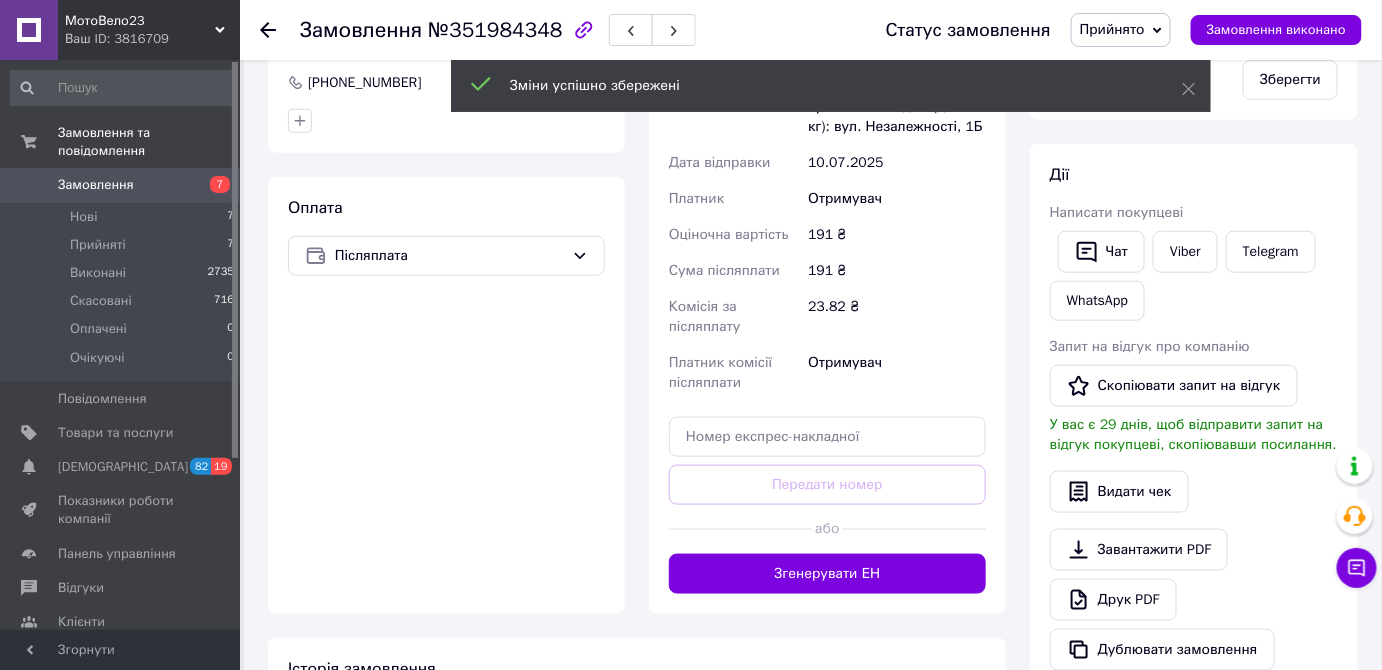 scroll, scrollTop: 727, scrollLeft: 0, axis: vertical 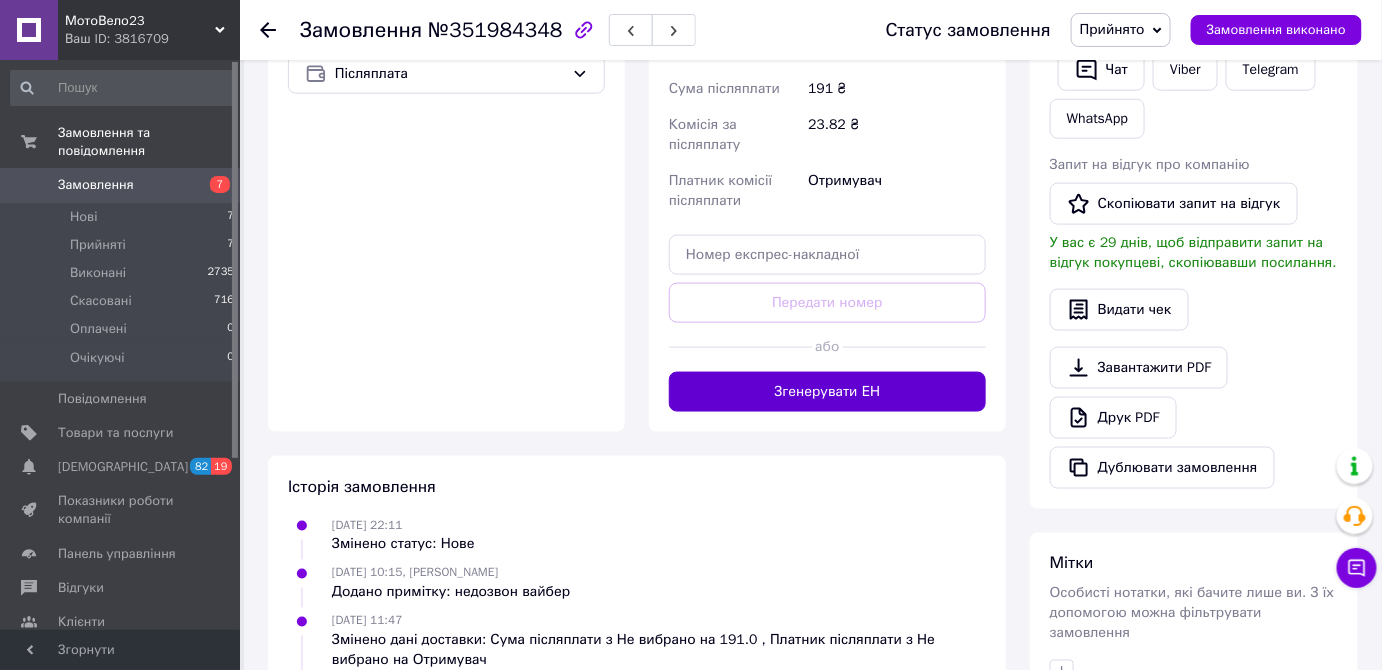 click on "Згенерувати ЕН" at bounding box center (827, 392) 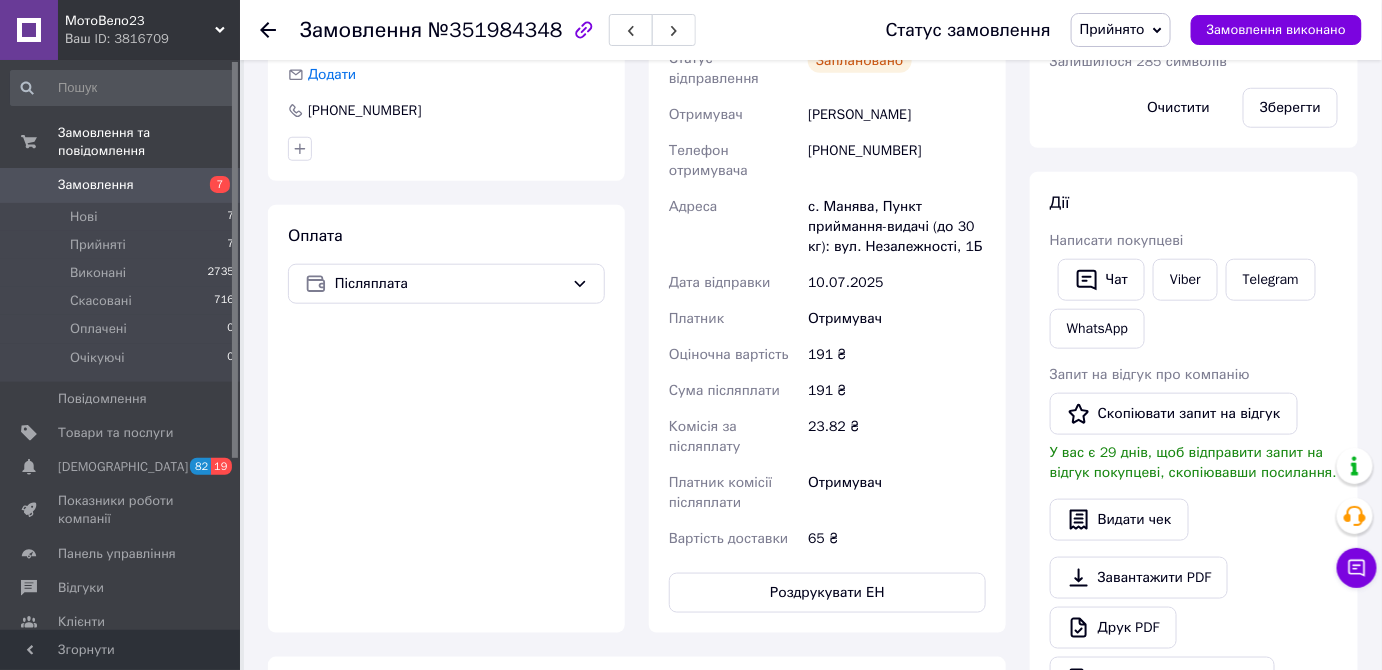 scroll, scrollTop: 272, scrollLeft: 0, axis: vertical 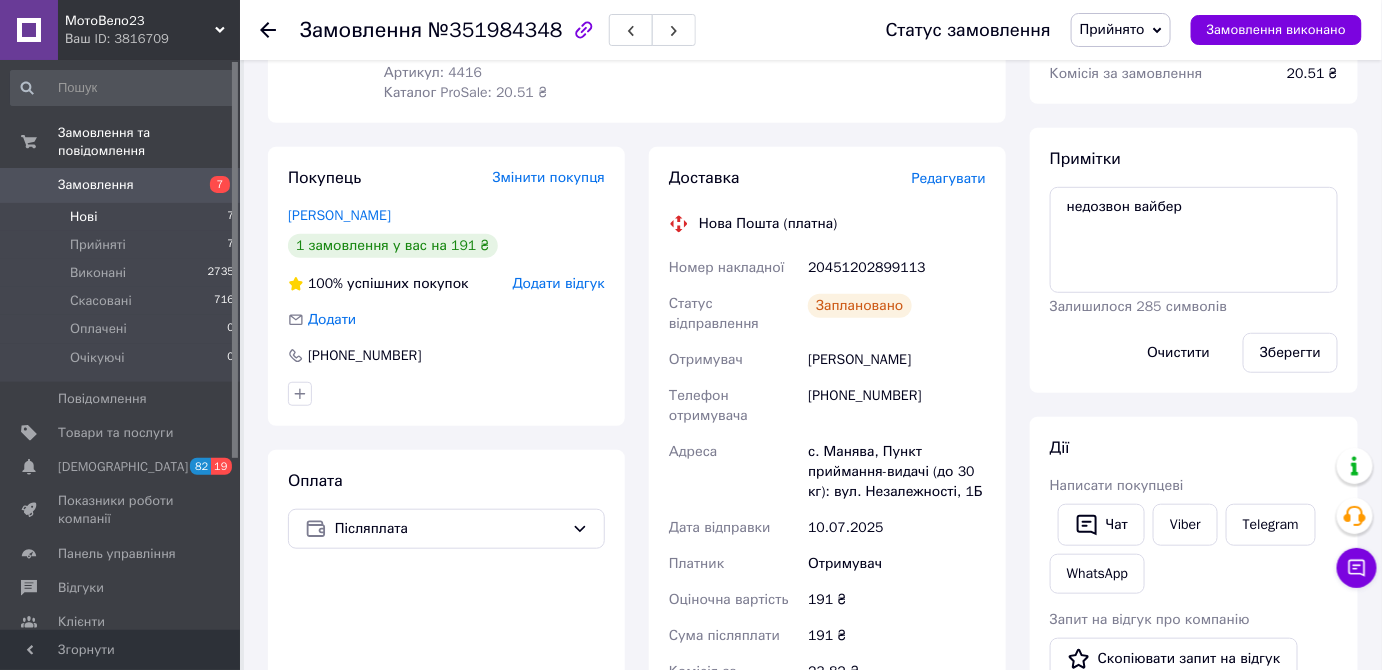 click on "Нові" at bounding box center (83, 217) 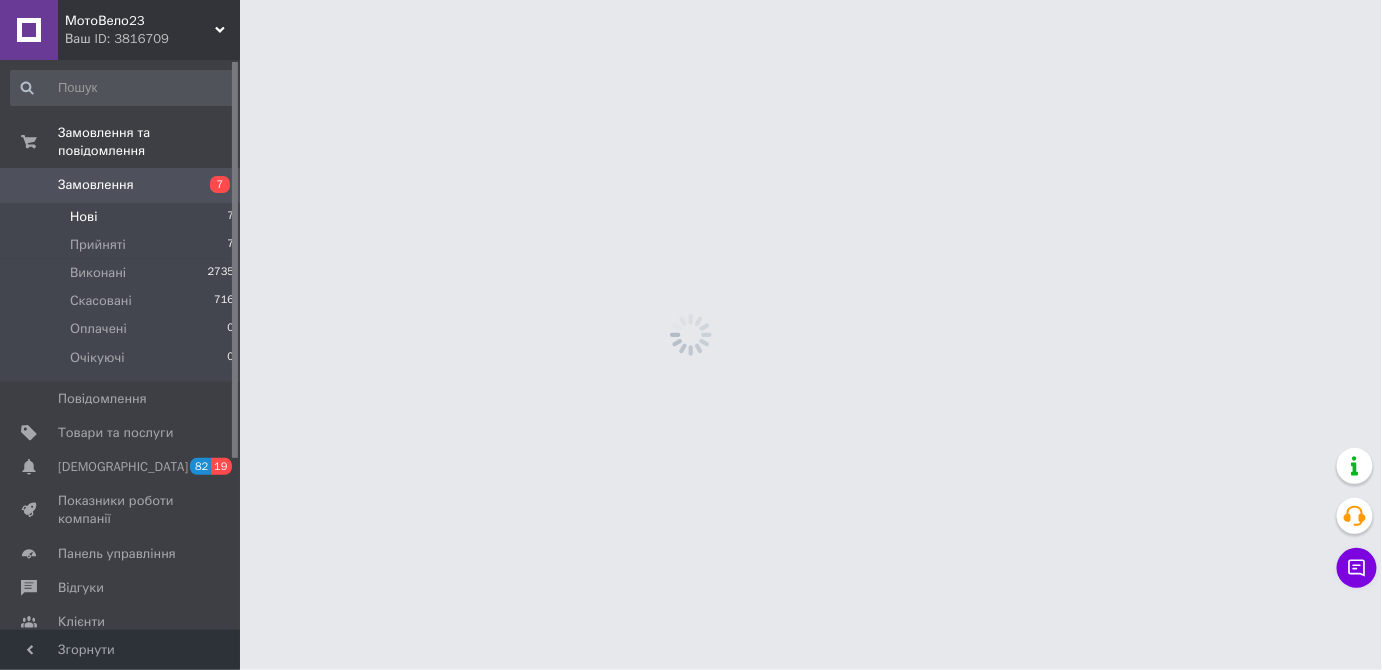 scroll, scrollTop: 0, scrollLeft: 0, axis: both 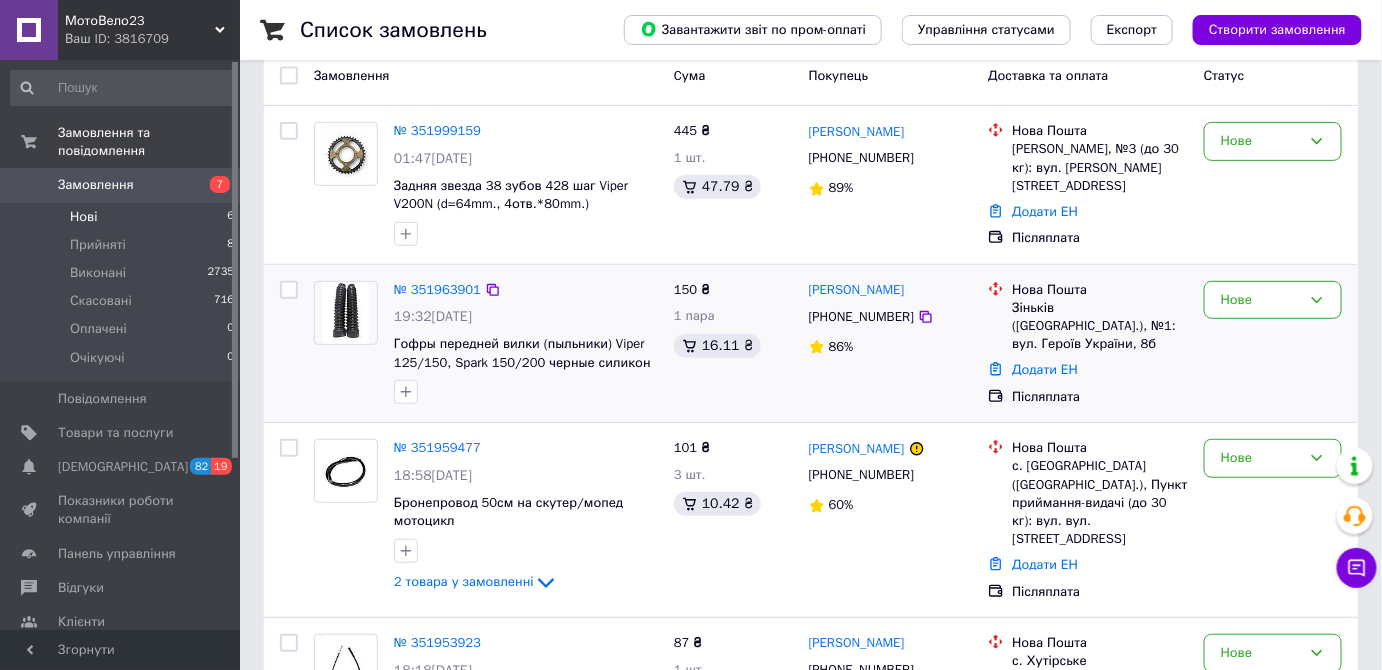 click at bounding box center (346, 313) 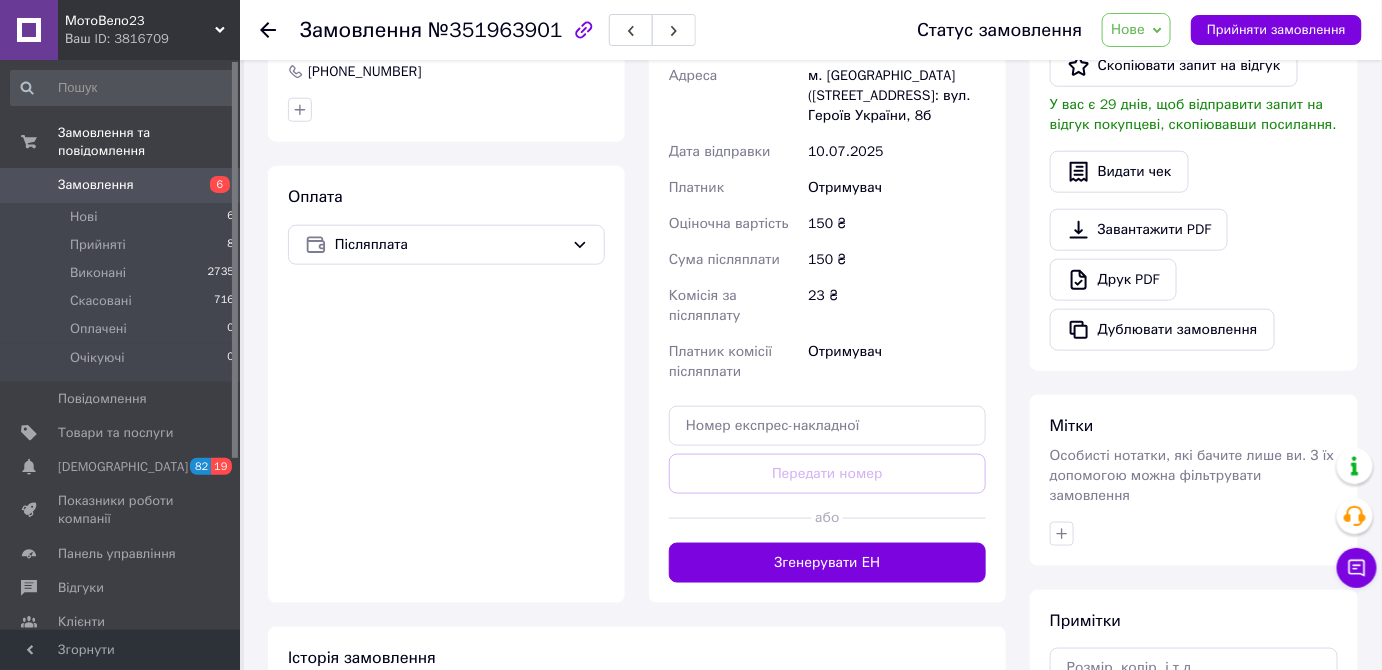 scroll, scrollTop: 578, scrollLeft: 0, axis: vertical 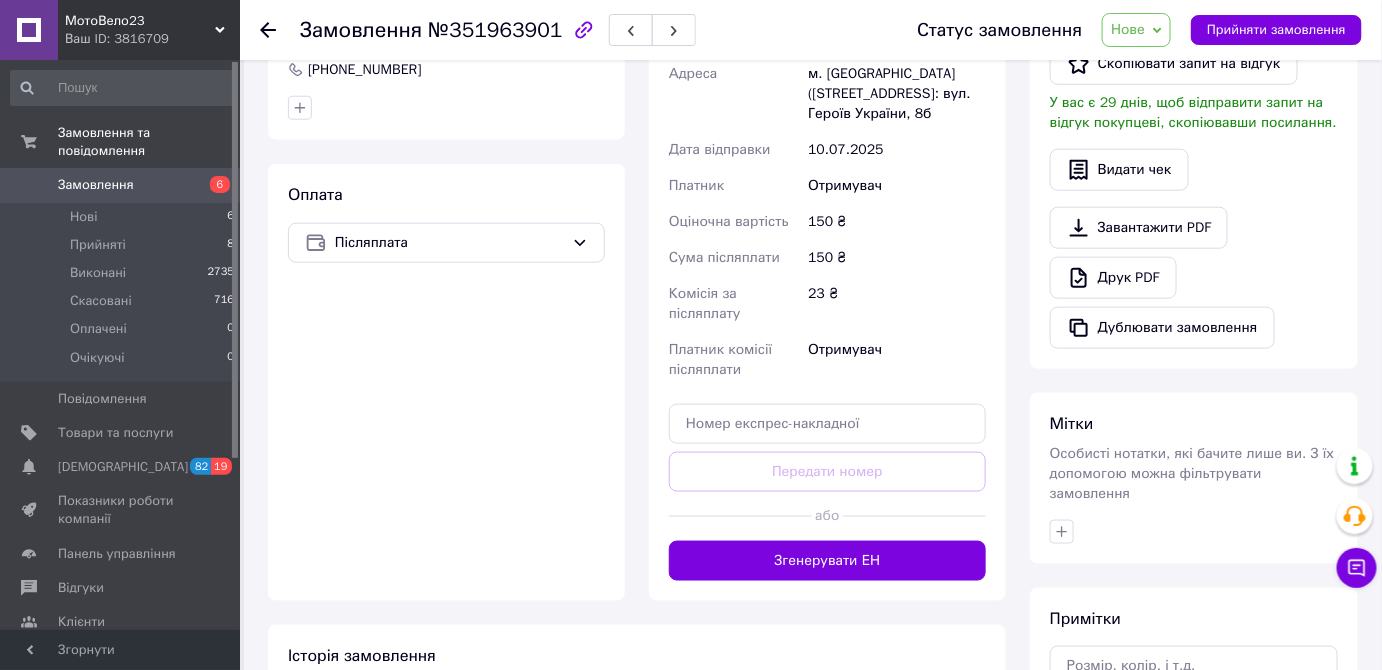 click on "Нове" at bounding box center (1128, 29) 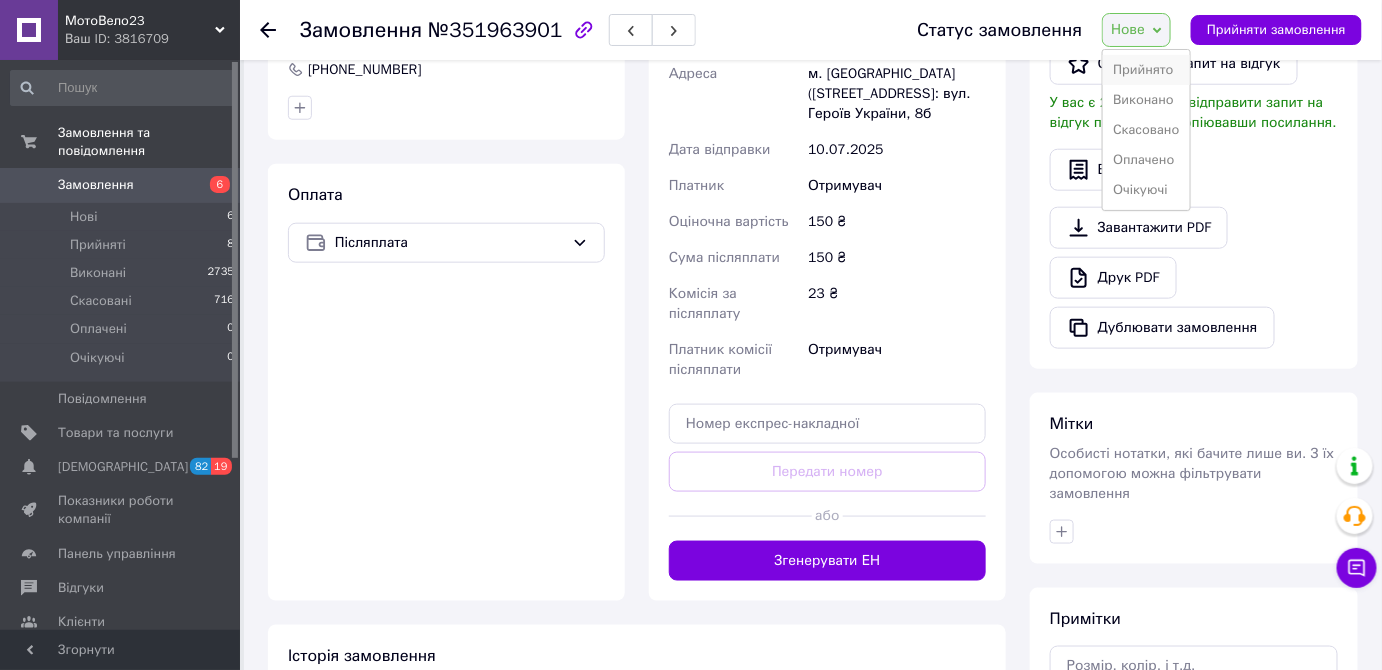 click on "Прийнято" at bounding box center [1146, 70] 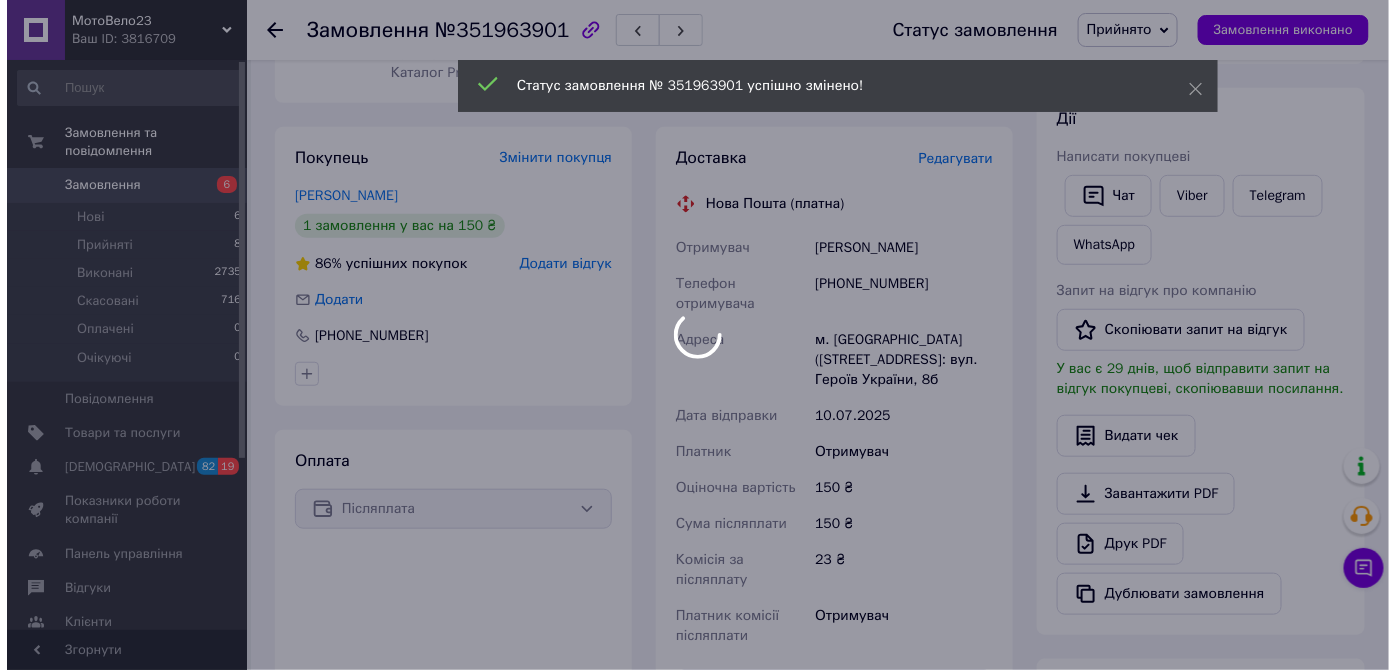 scroll, scrollTop: 214, scrollLeft: 0, axis: vertical 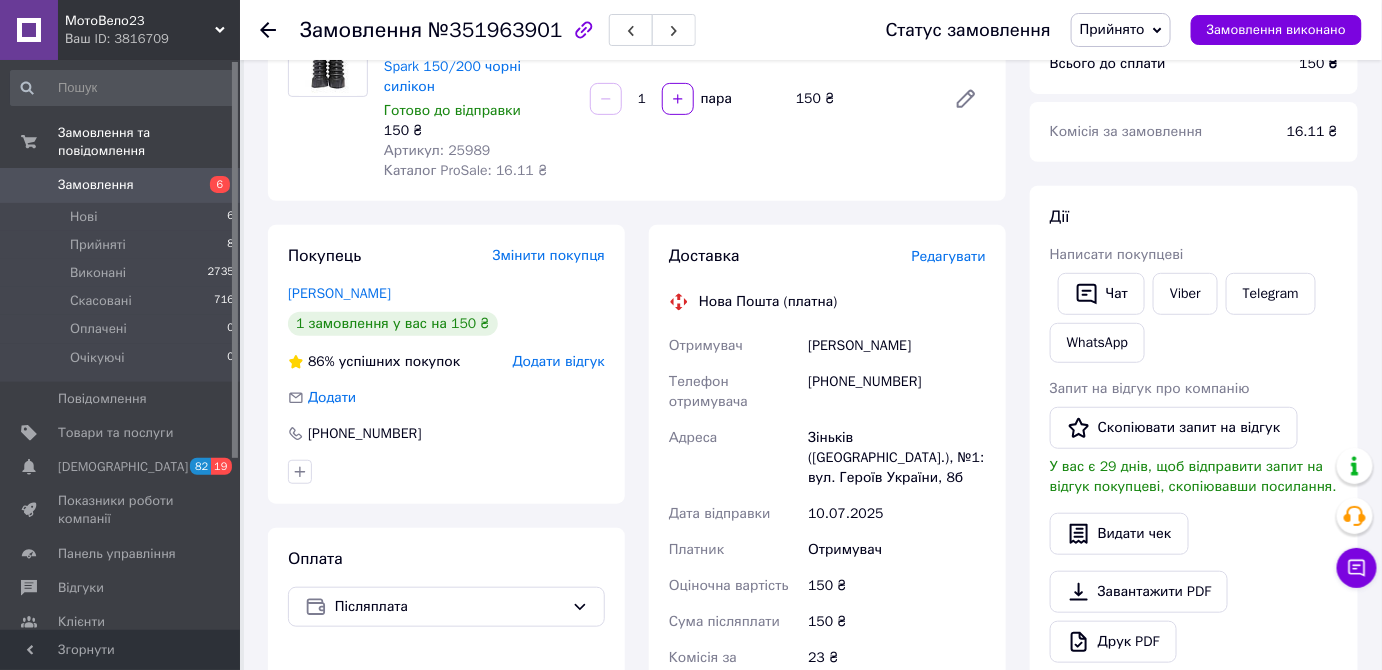 click on "Редагувати" at bounding box center (949, 256) 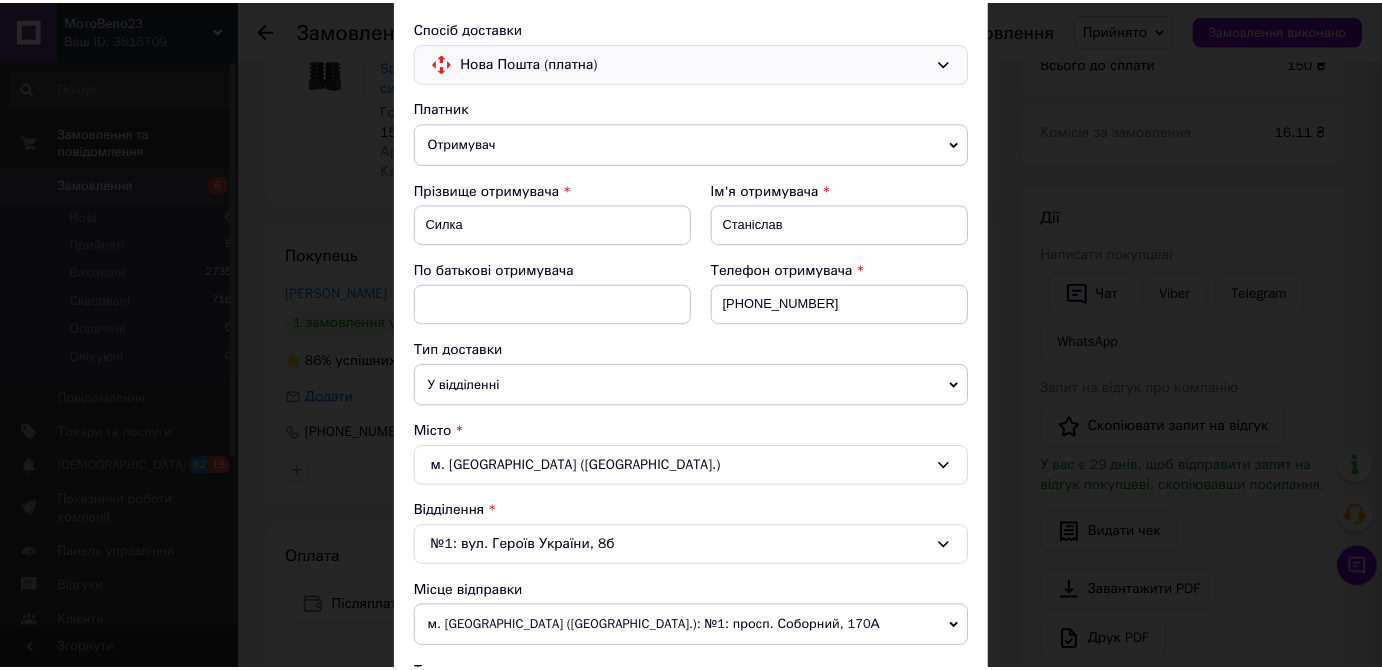 scroll, scrollTop: 0, scrollLeft: 0, axis: both 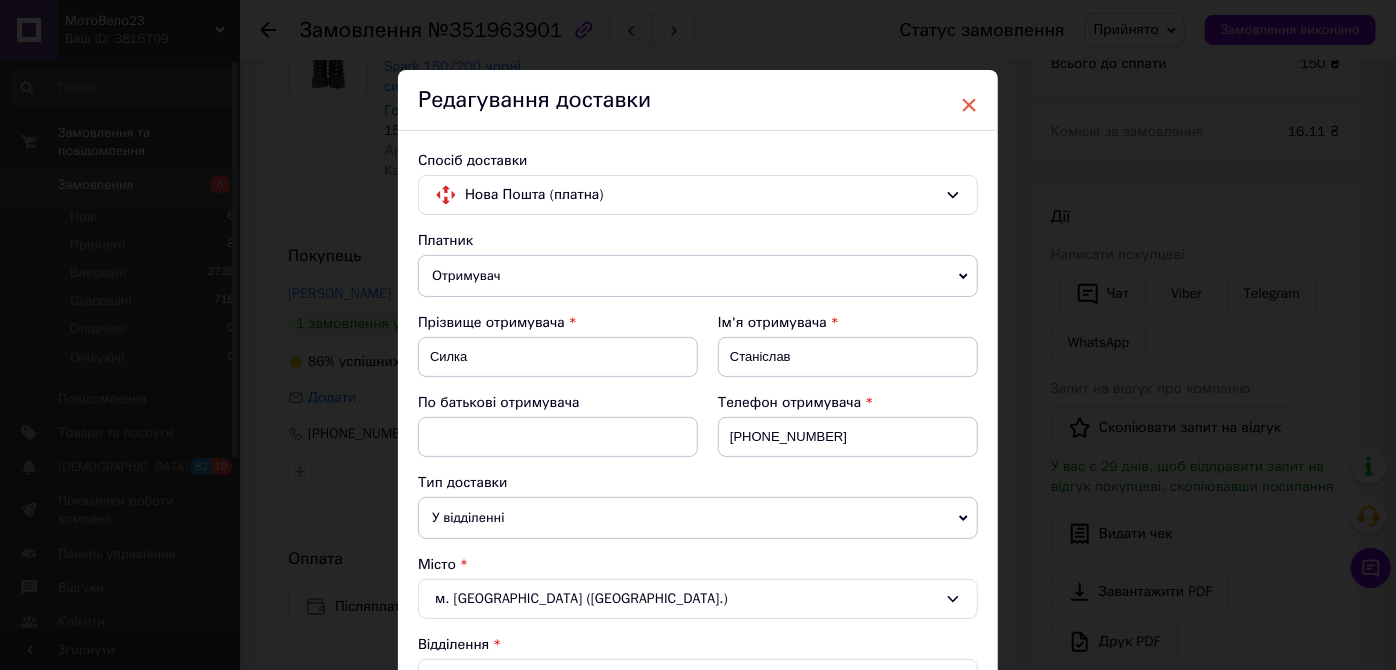 click on "×" at bounding box center [969, 105] 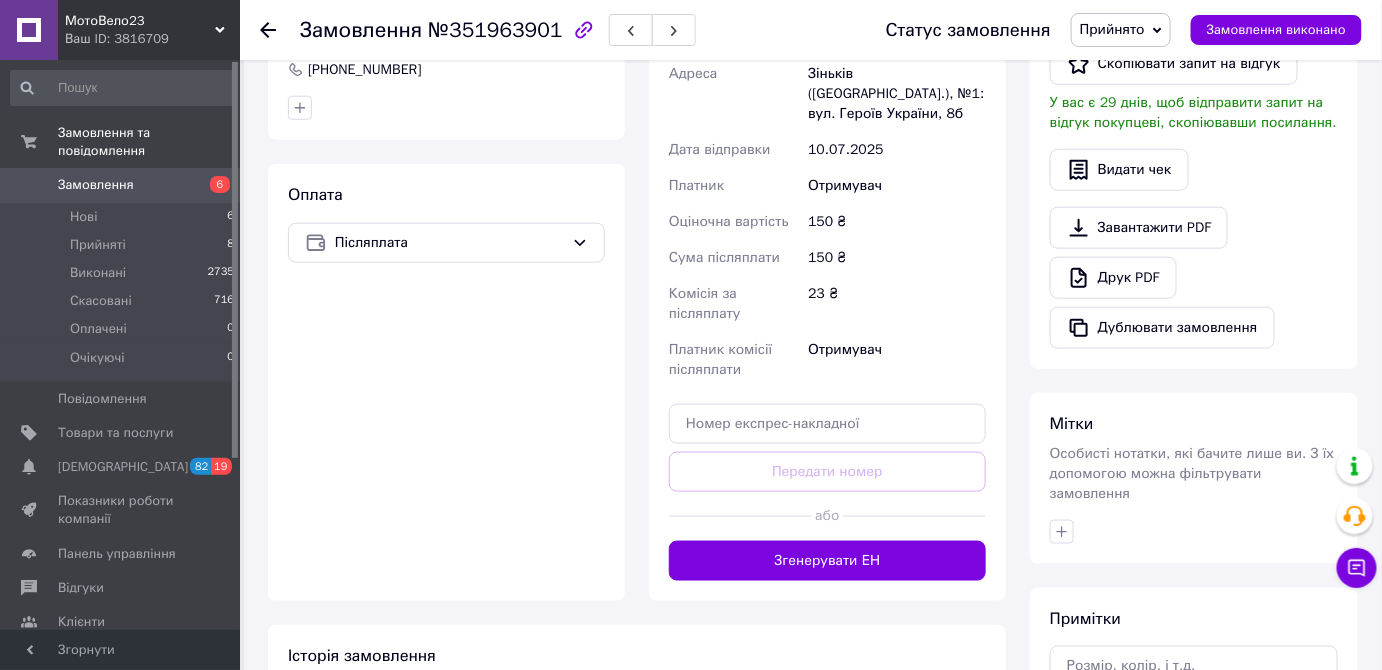 scroll, scrollTop: 760, scrollLeft: 0, axis: vertical 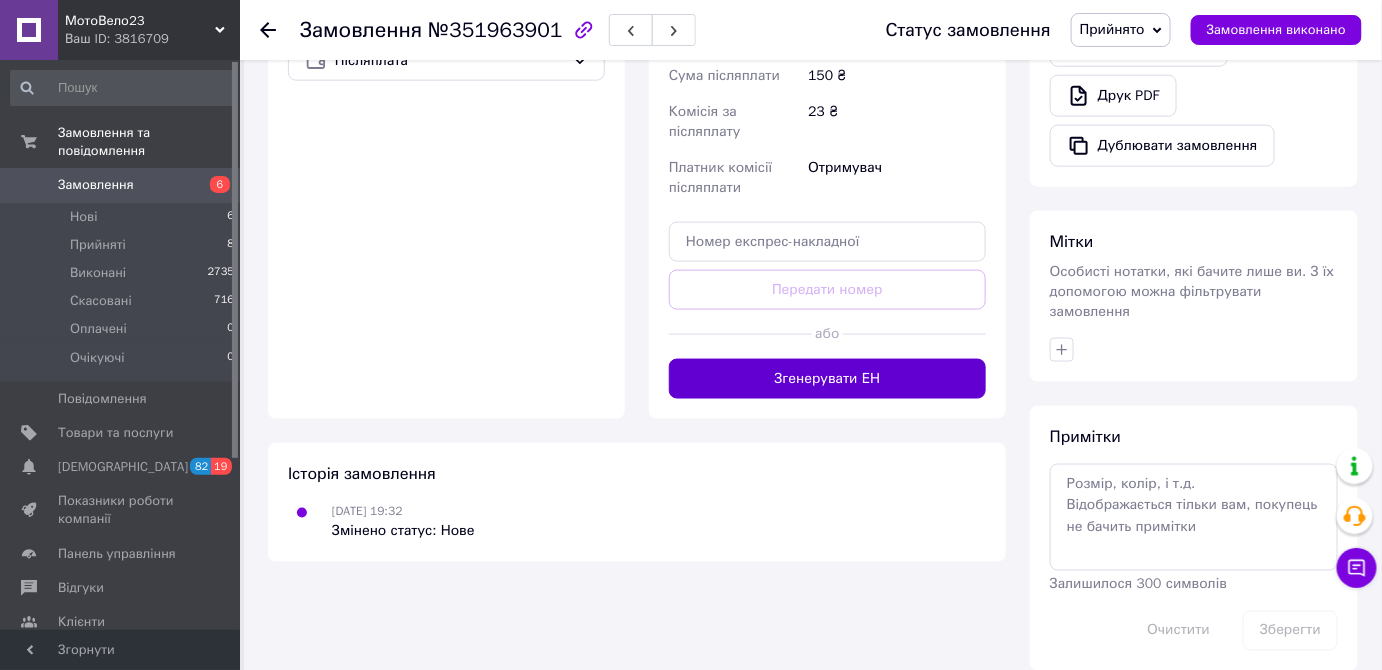 click on "Згенерувати ЕН" at bounding box center (827, 379) 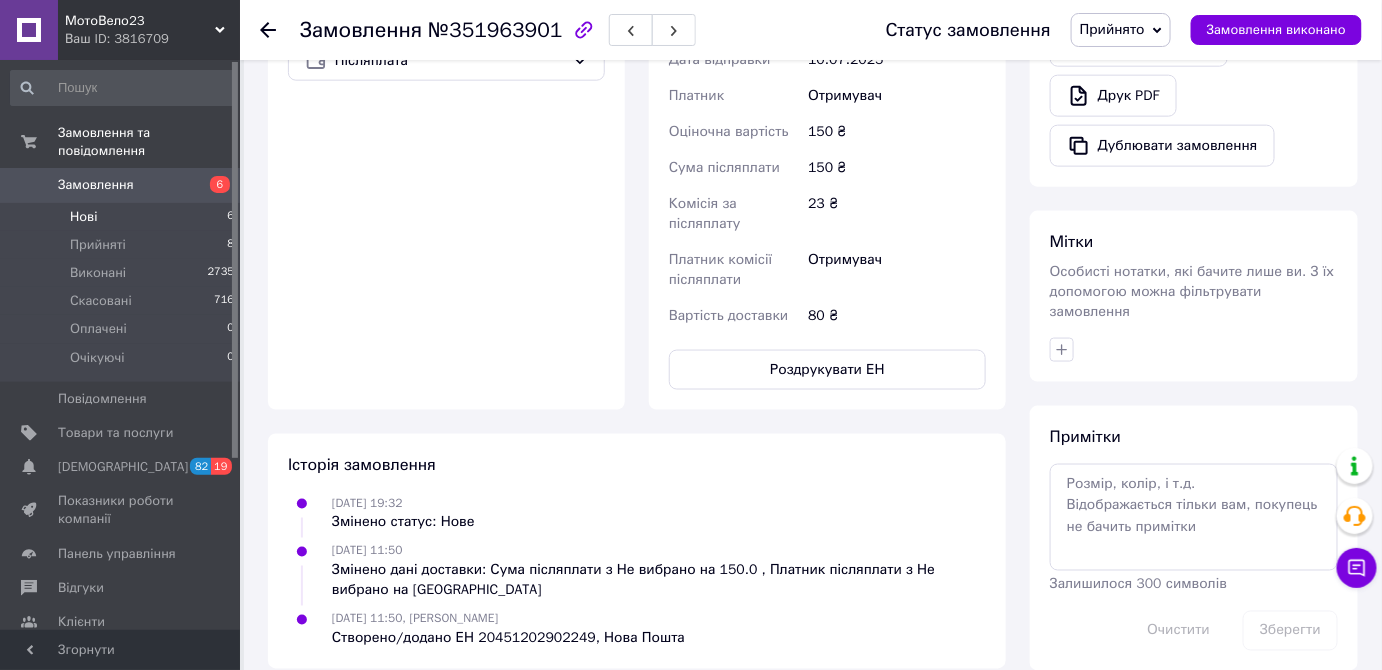 click on "Нові" at bounding box center (83, 217) 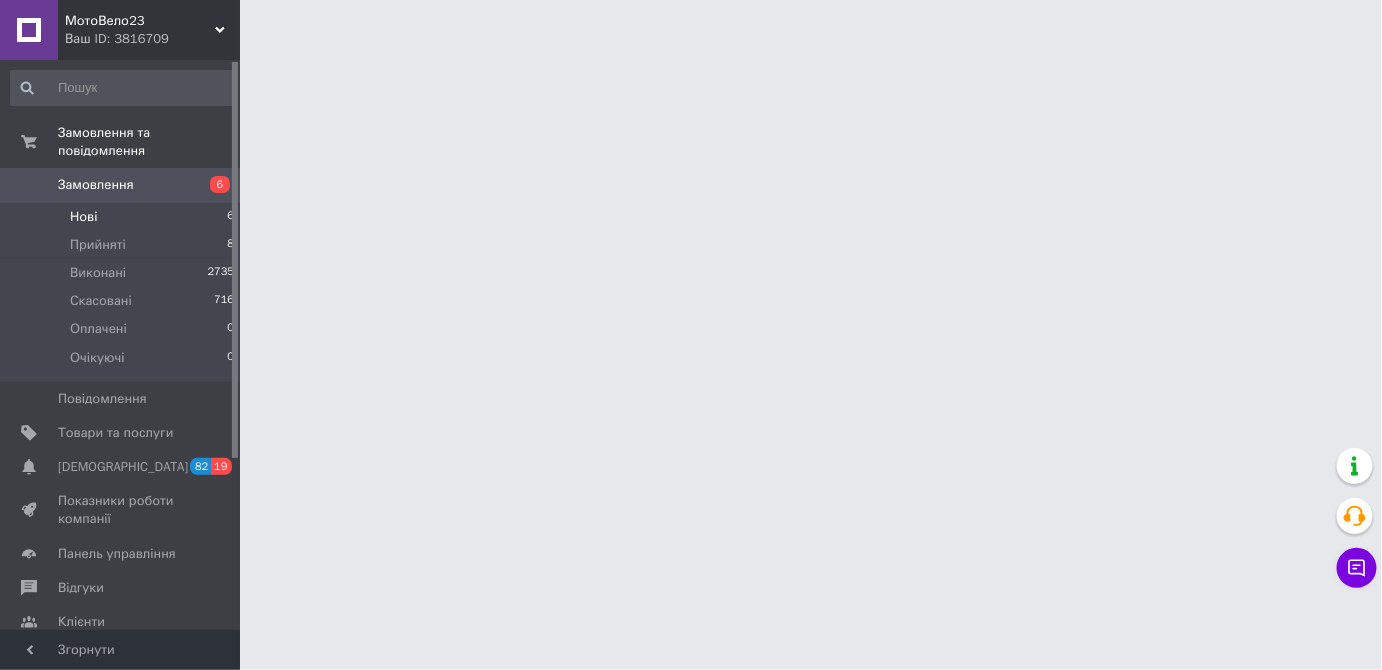 scroll, scrollTop: 0, scrollLeft: 0, axis: both 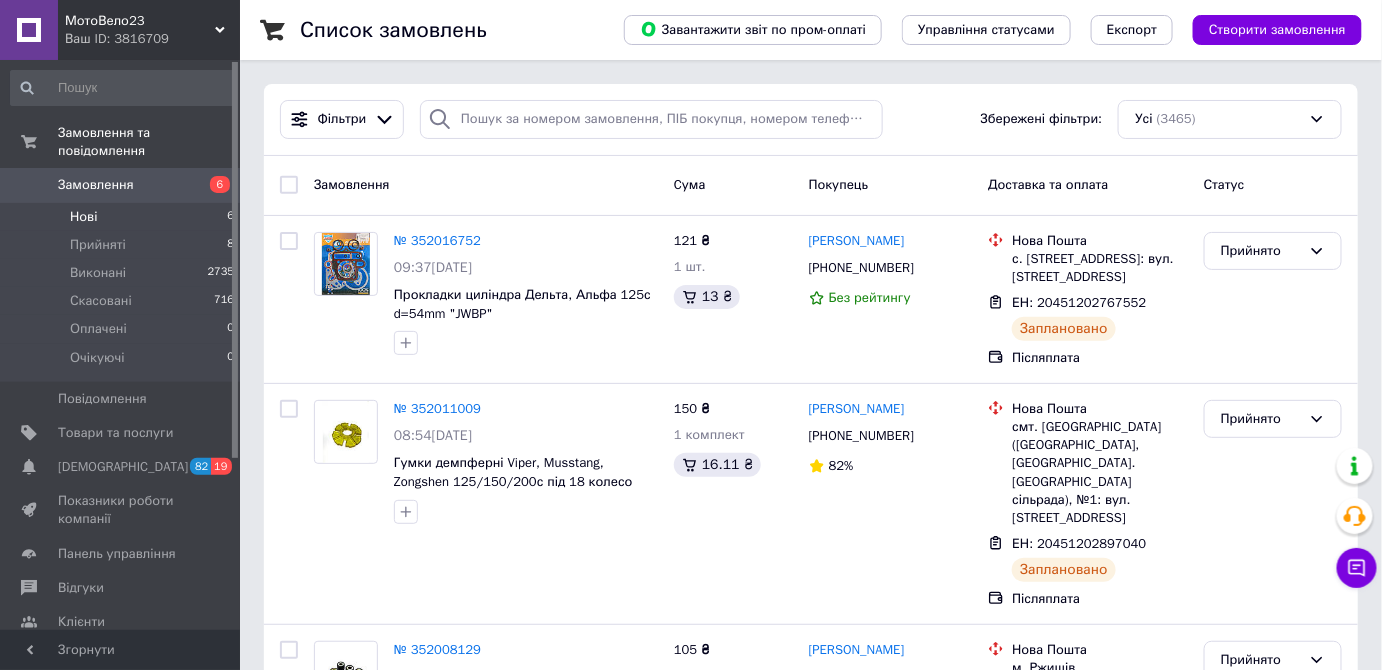 click on "Нові" at bounding box center (83, 217) 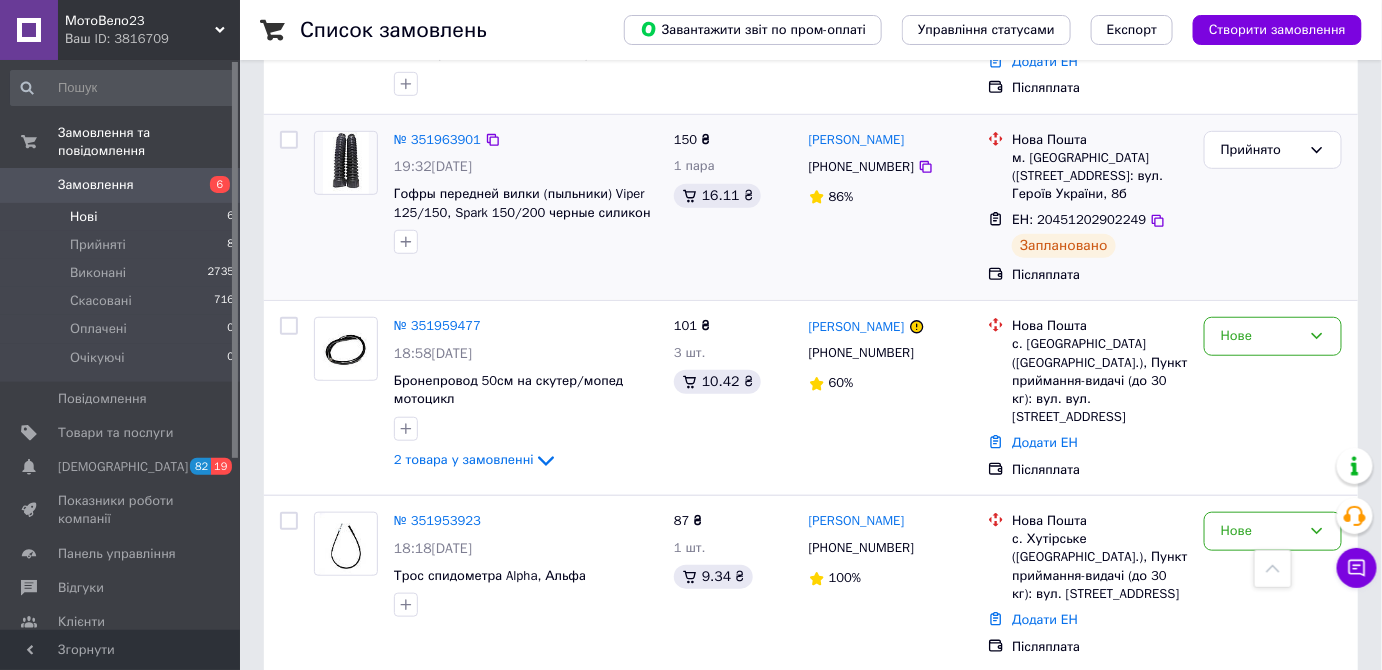 scroll, scrollTop: 363, scrollLeft: 0, axis: vertical 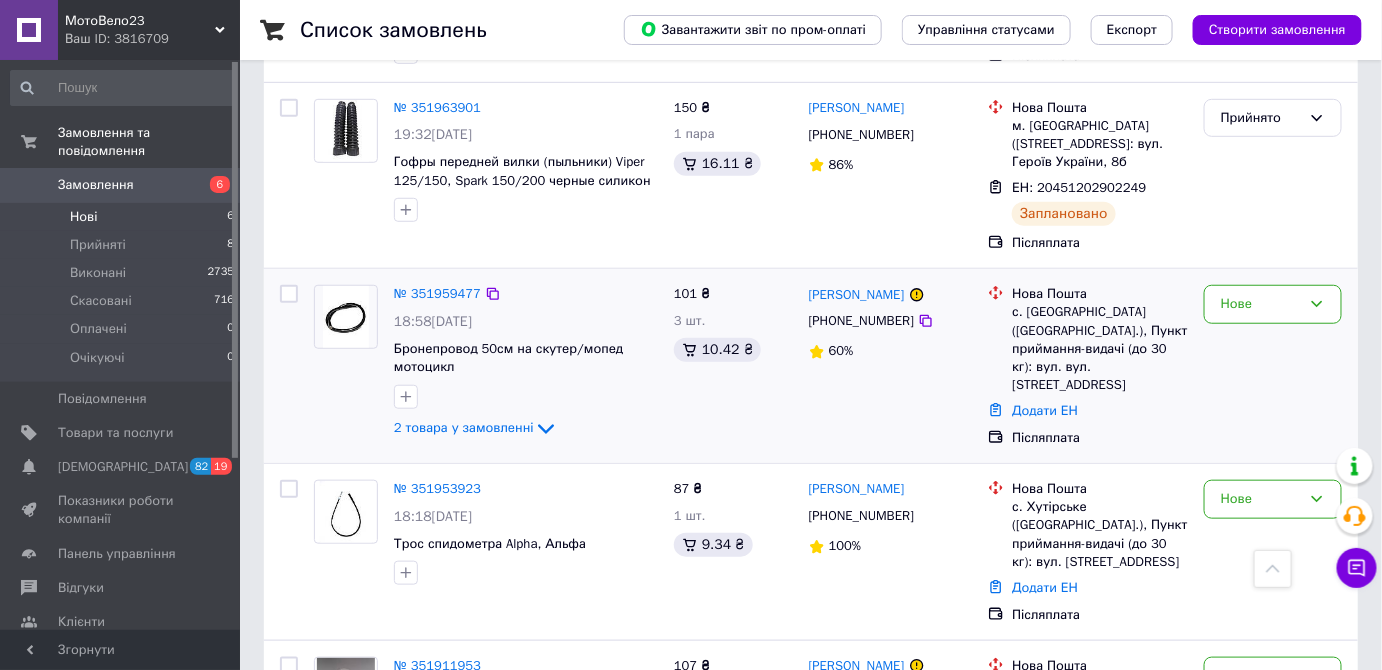 click at bounding box center [346, 317] 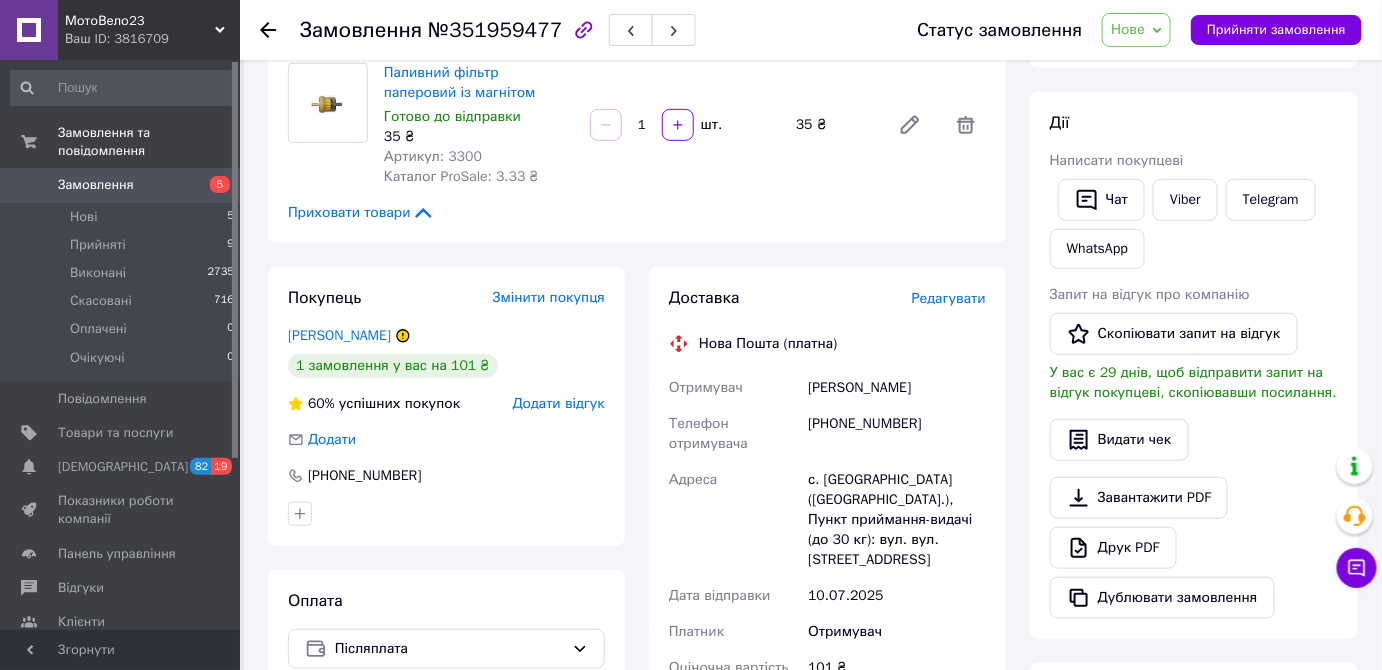 scroll, scrollTop: 363, scrollLeft: 0, axis: vertical 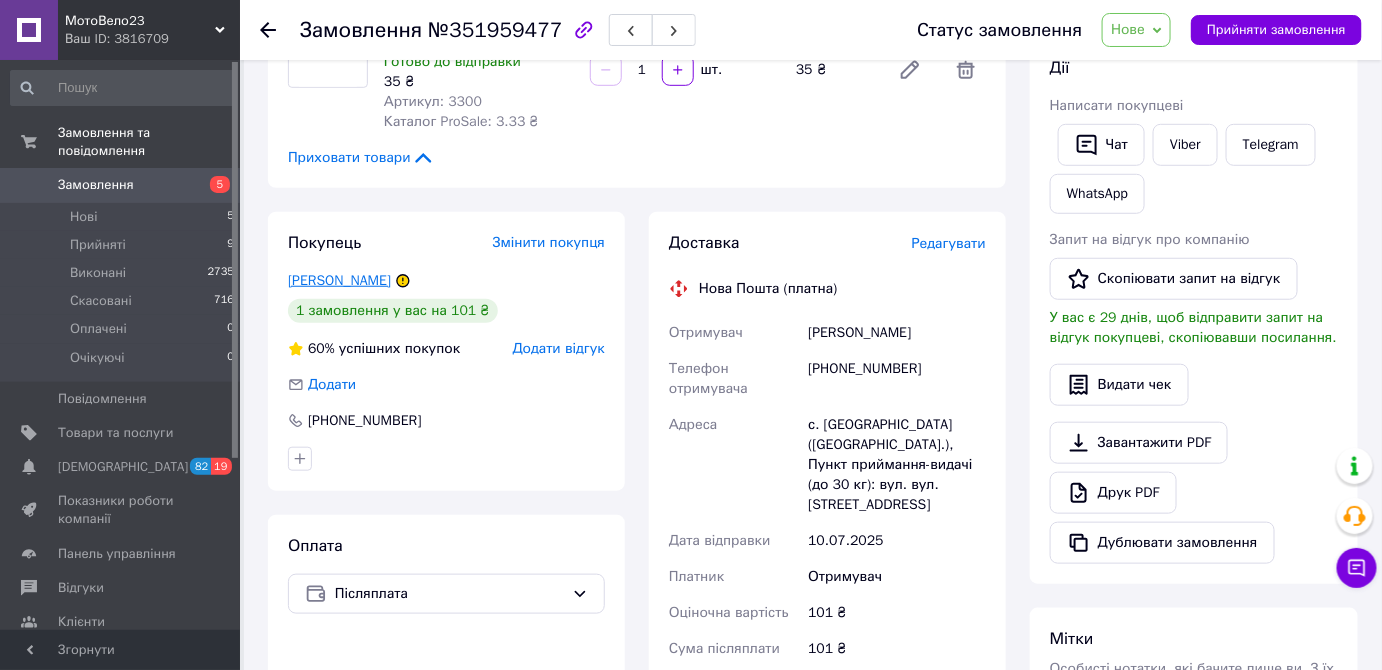 click on "[PERSON_NAME]" at bounding box center (339, 280) 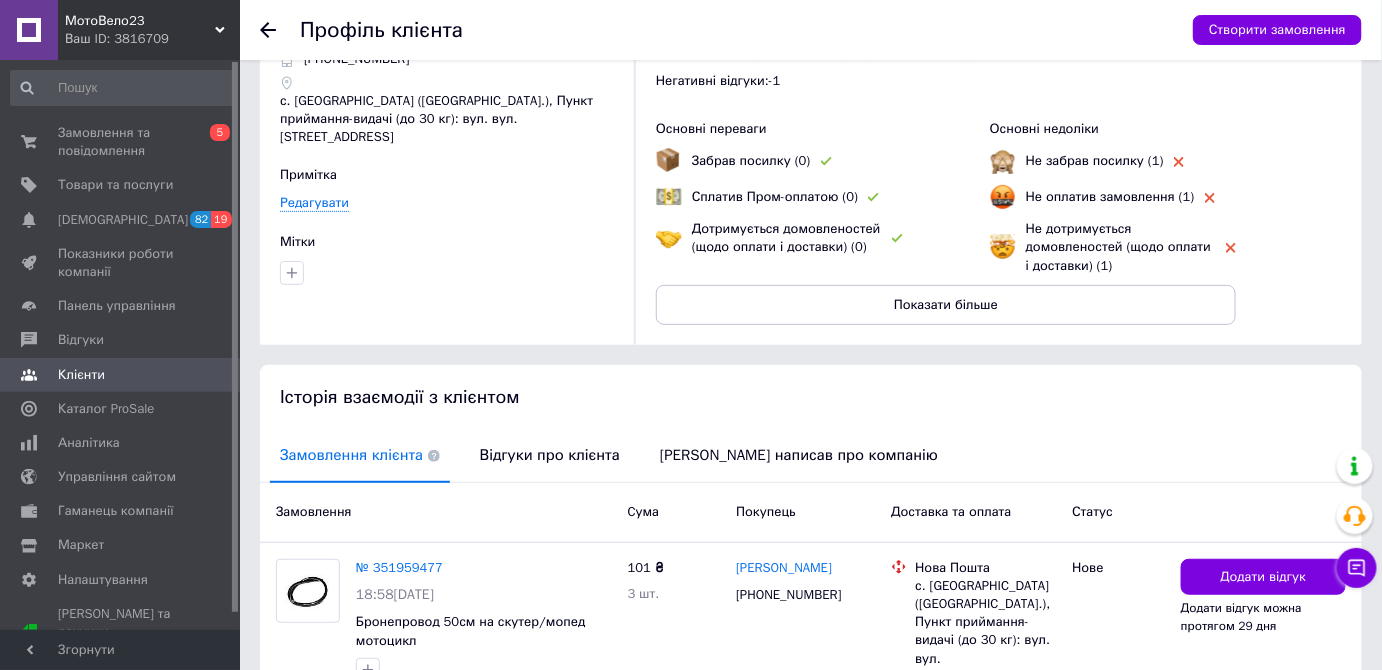 scroll, scrollTop: 181, scrollLeft: 0, axis: vertical 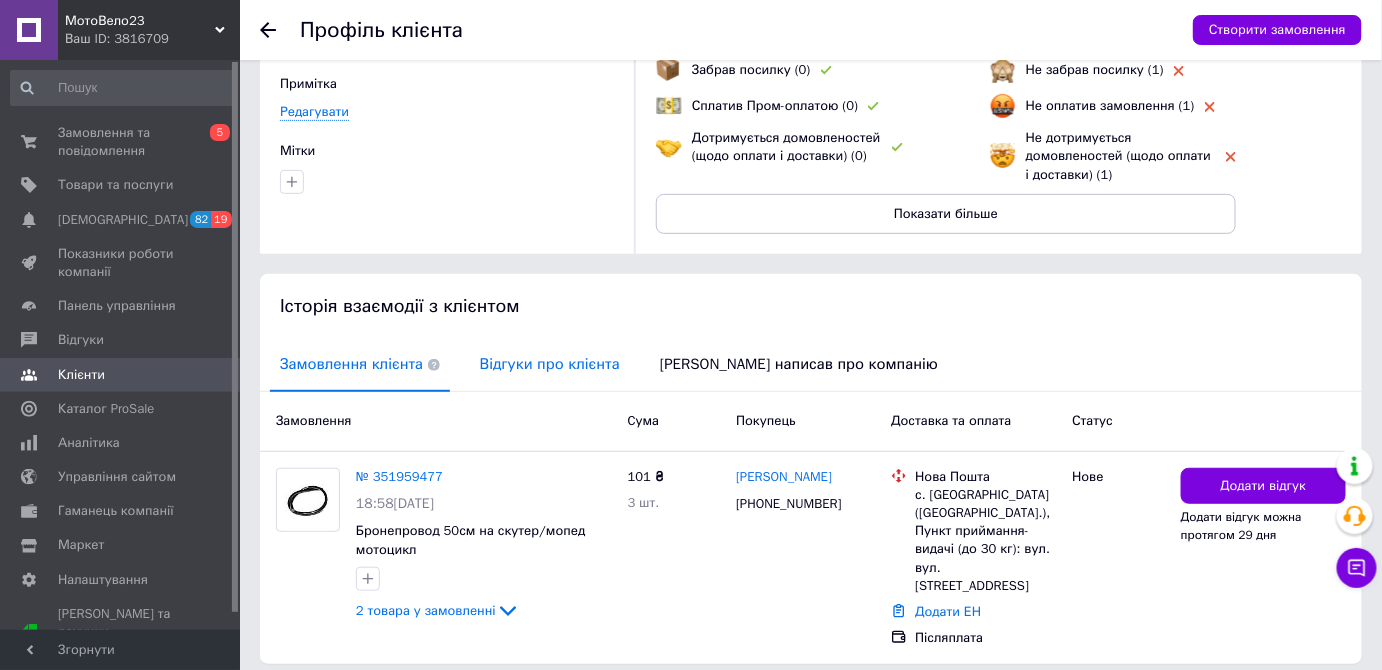 click on "Відгуки про клієнта" at bounding box center [550, 364] 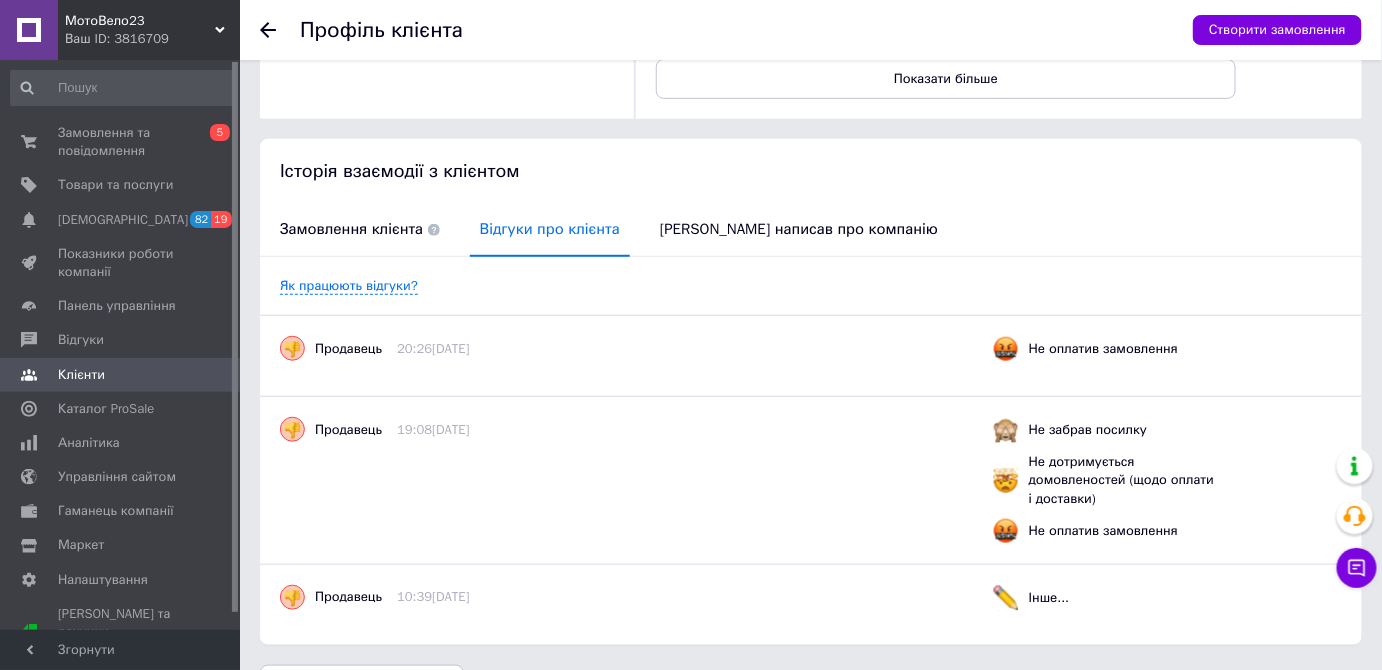 scroll, scrollTop: 363, scrollLeft: 0, axis: vertical 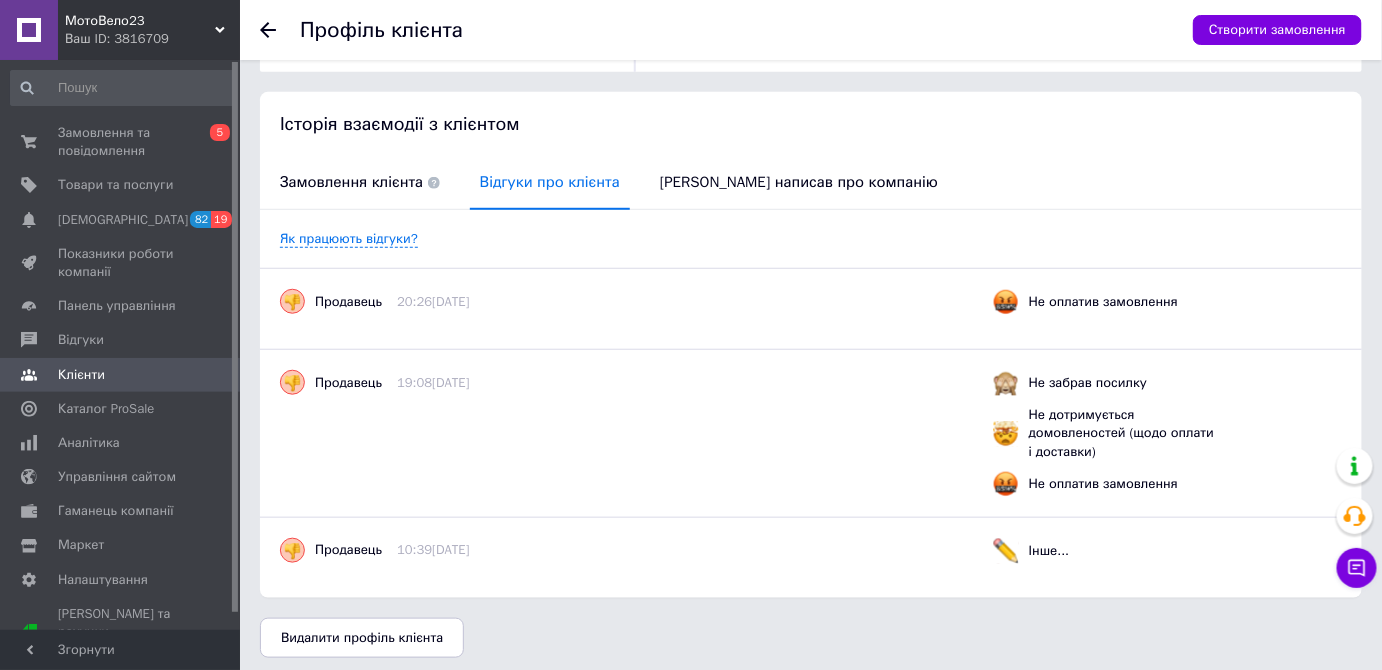 click 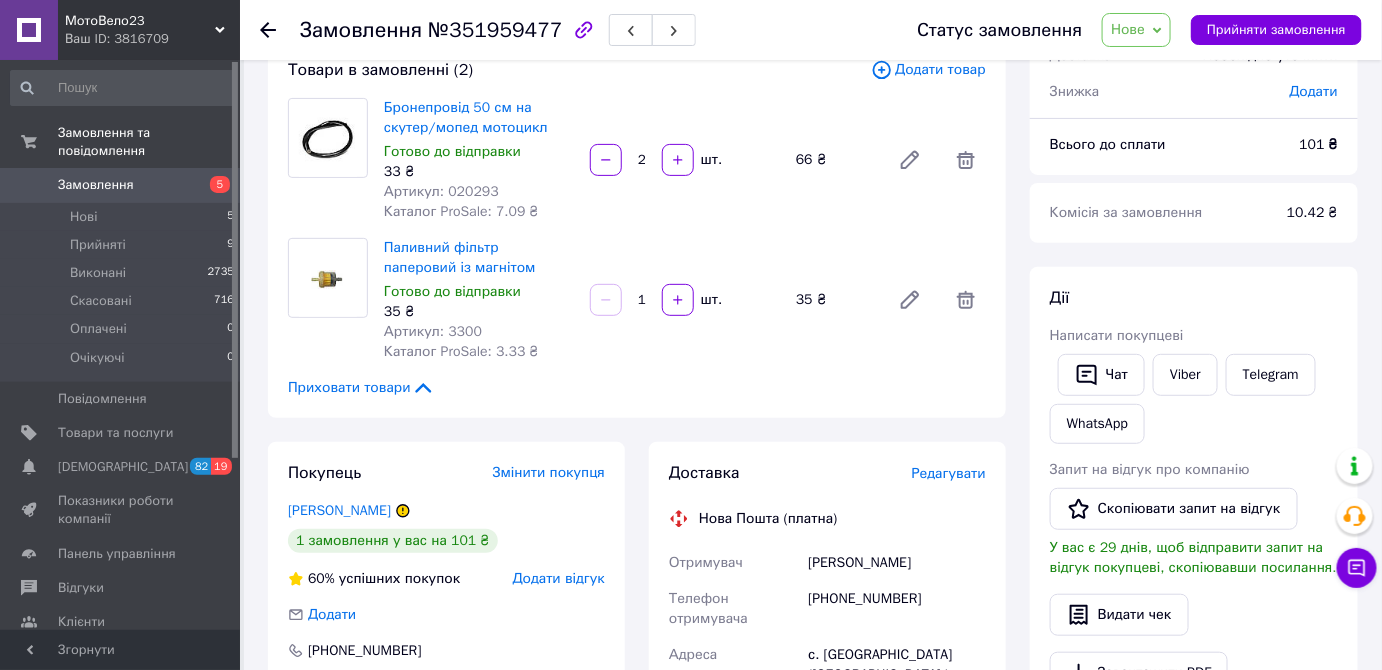 scroll, scrollTop: 0, scrollLeft: 0, axis: both 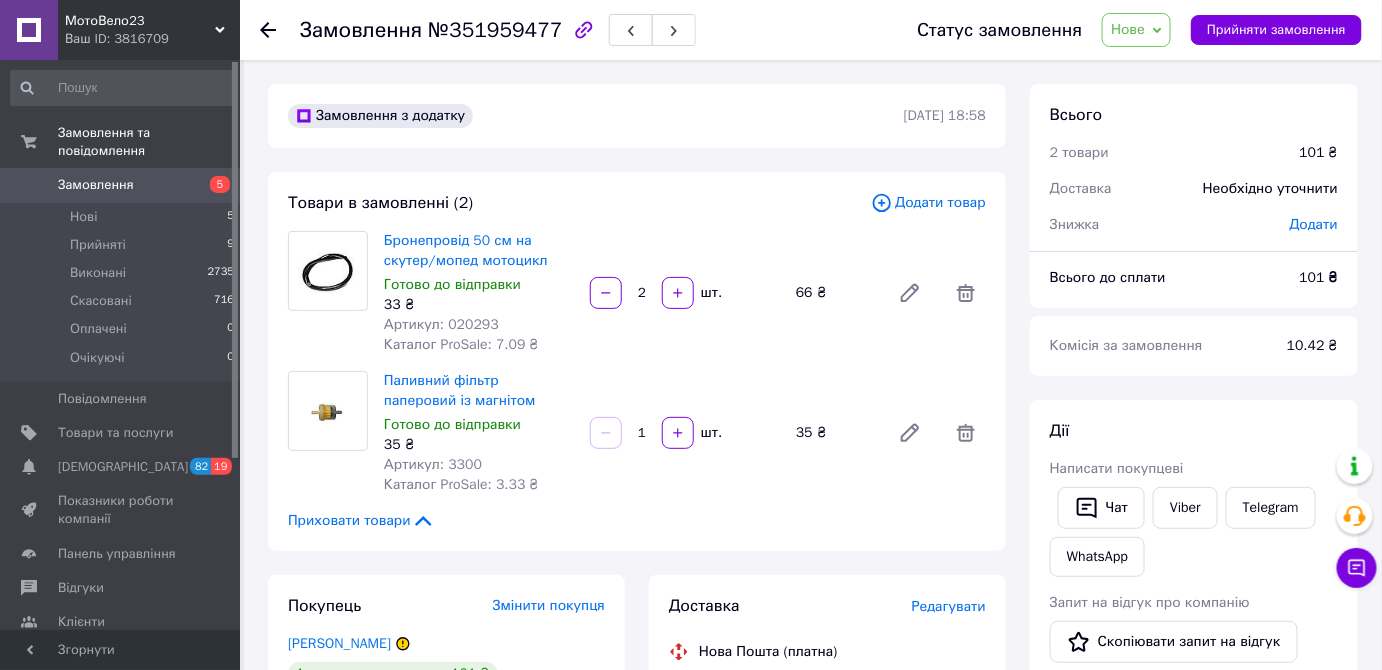 click on "Нове" at bounding box center [1128, 29] 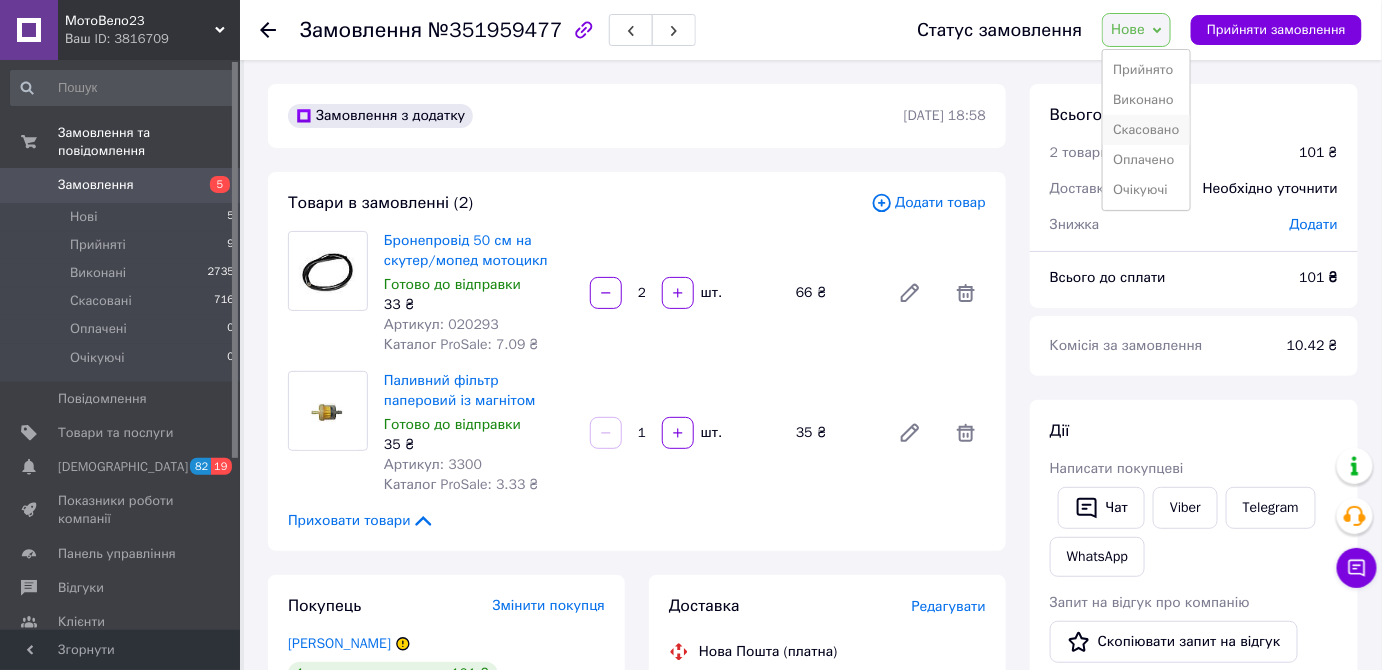 click on "Скасовано" at bounding box center [1146, 130] 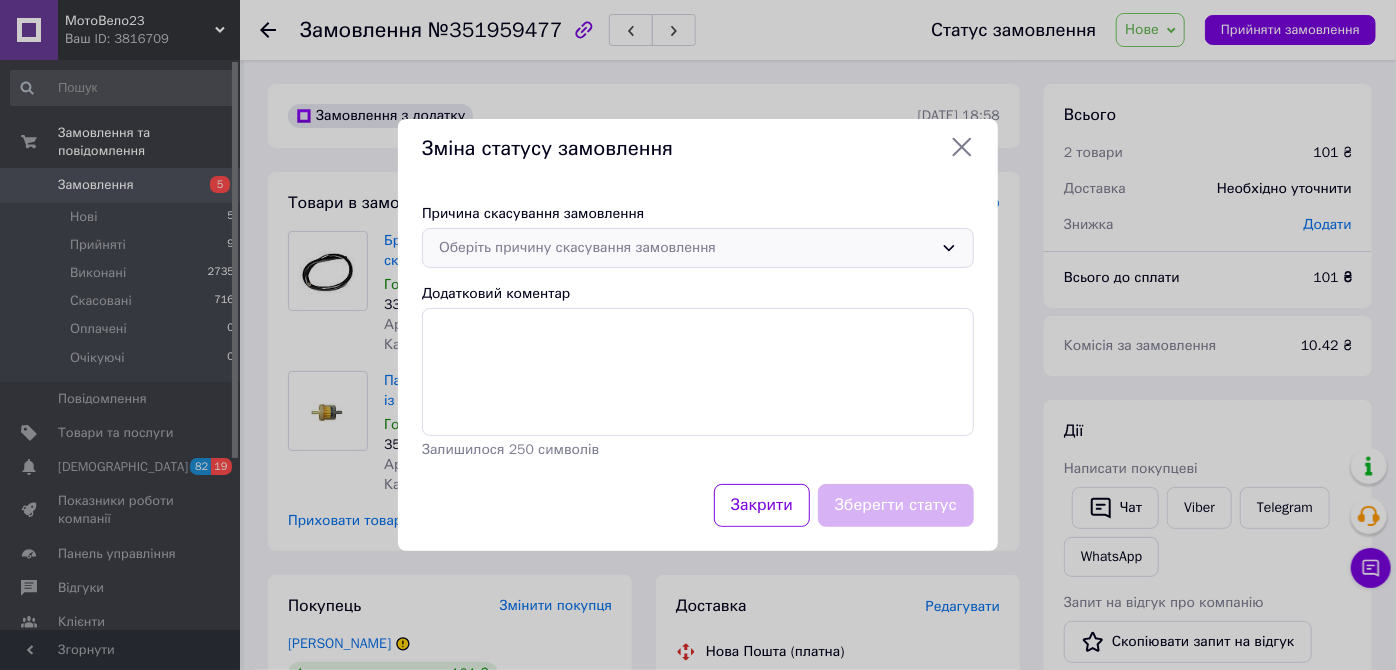 click 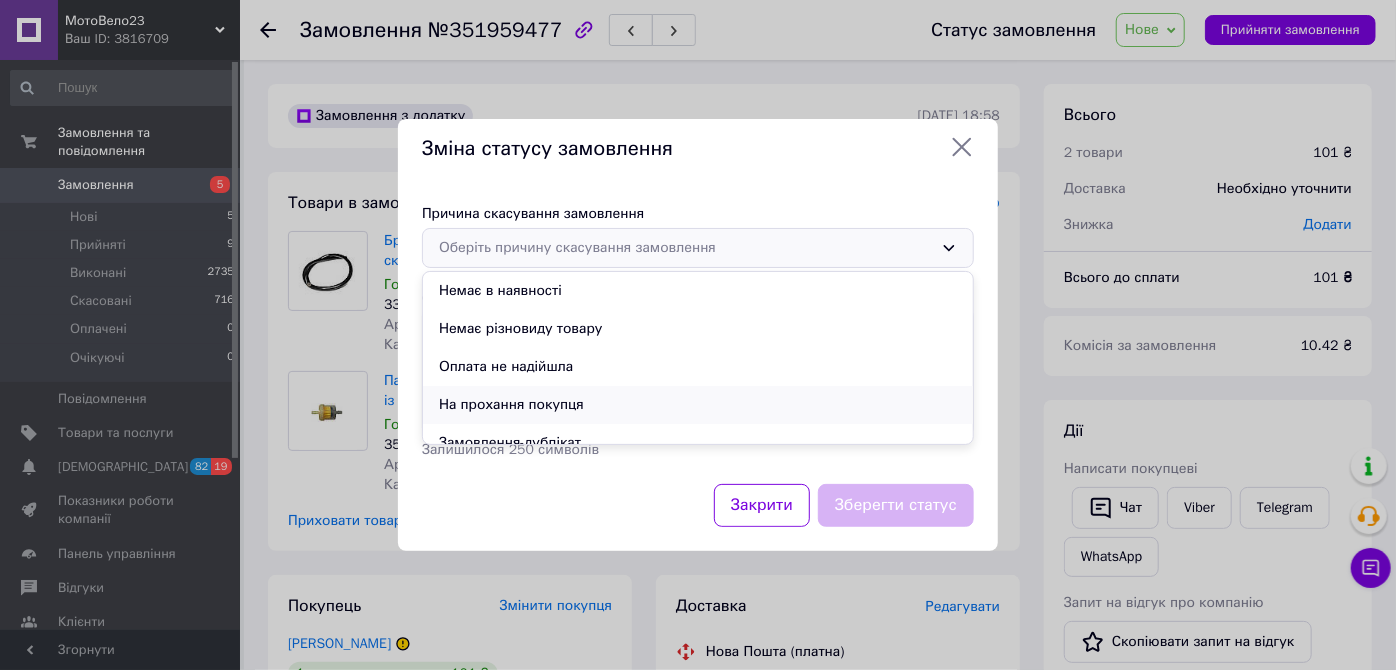 click on "На прохання покупця" at bounding box center [698, 405] 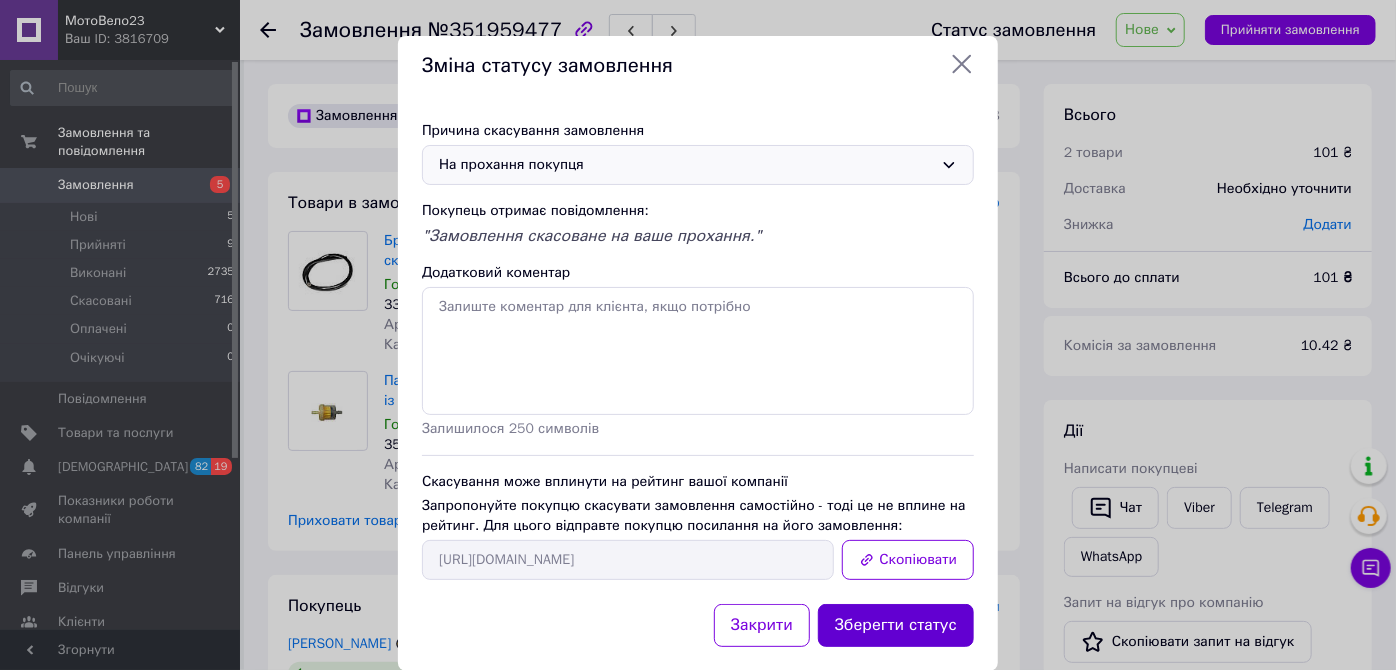 click on "Зберегти статус" at bounding box center [896, 625] 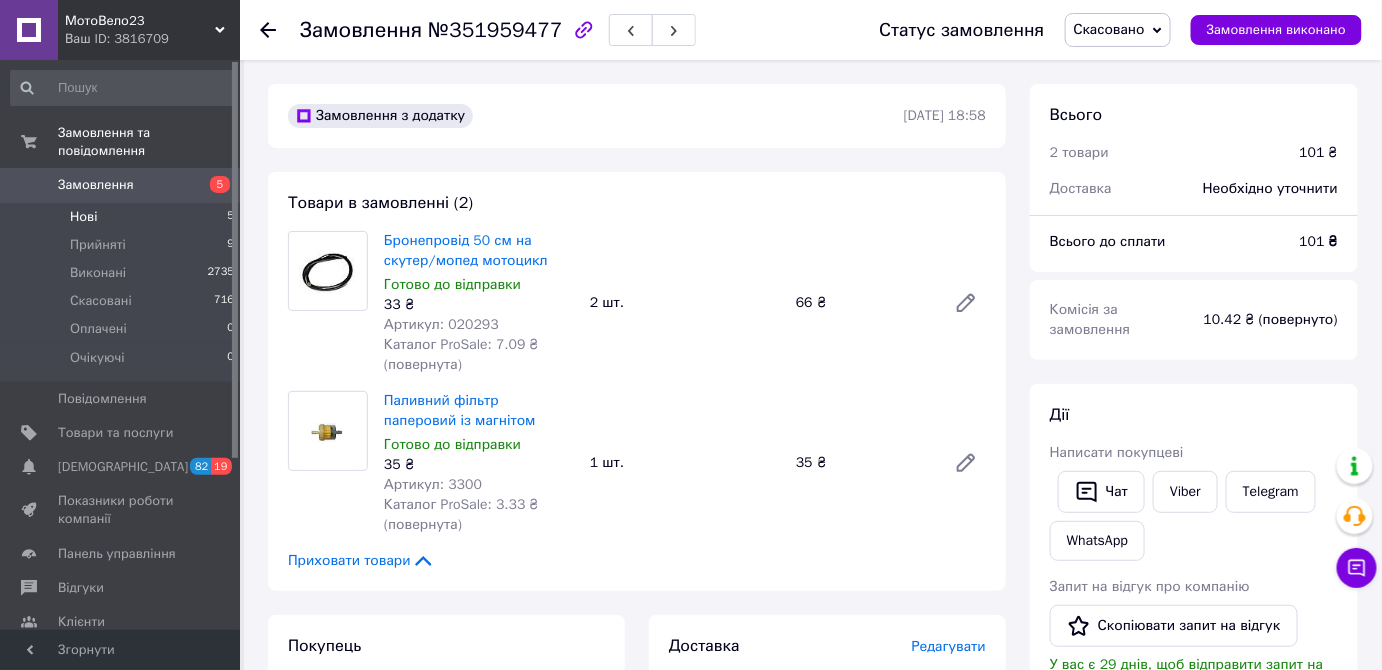 click on "Нові" at bounding box center [83, 217] 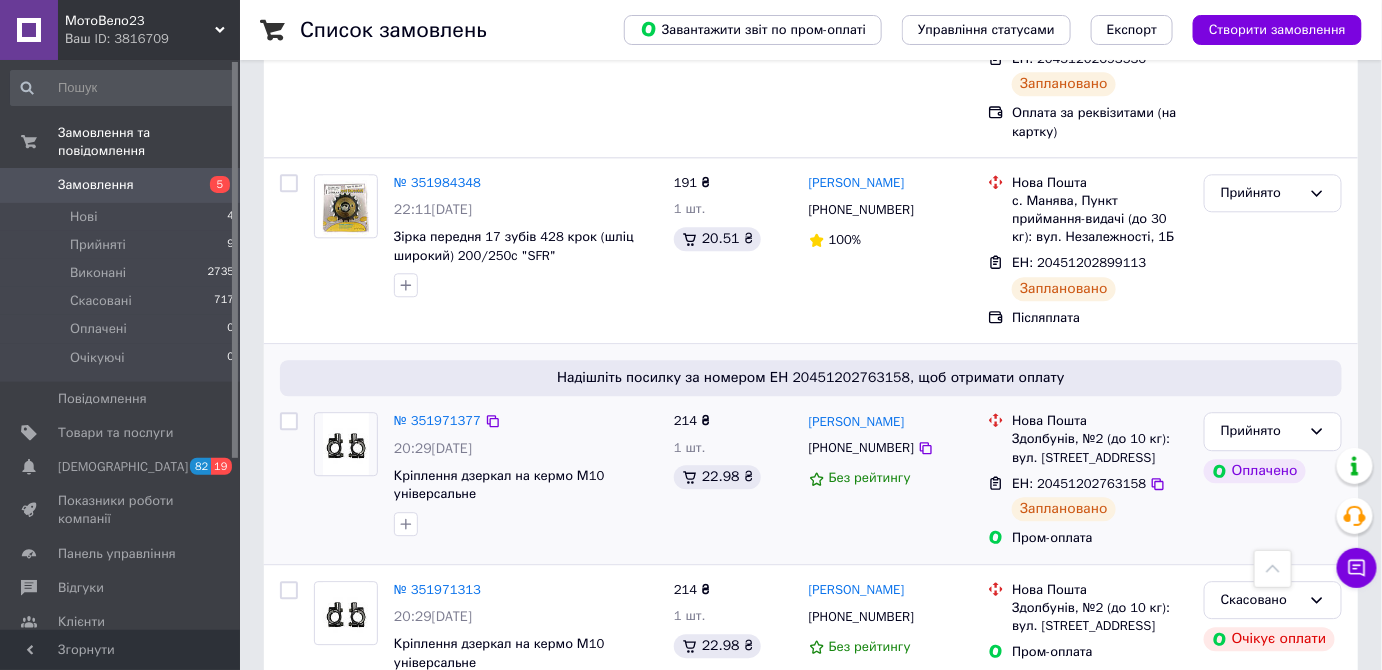 scroll, scrollTop: 1545, scrollLeft: 0, axis: vertical 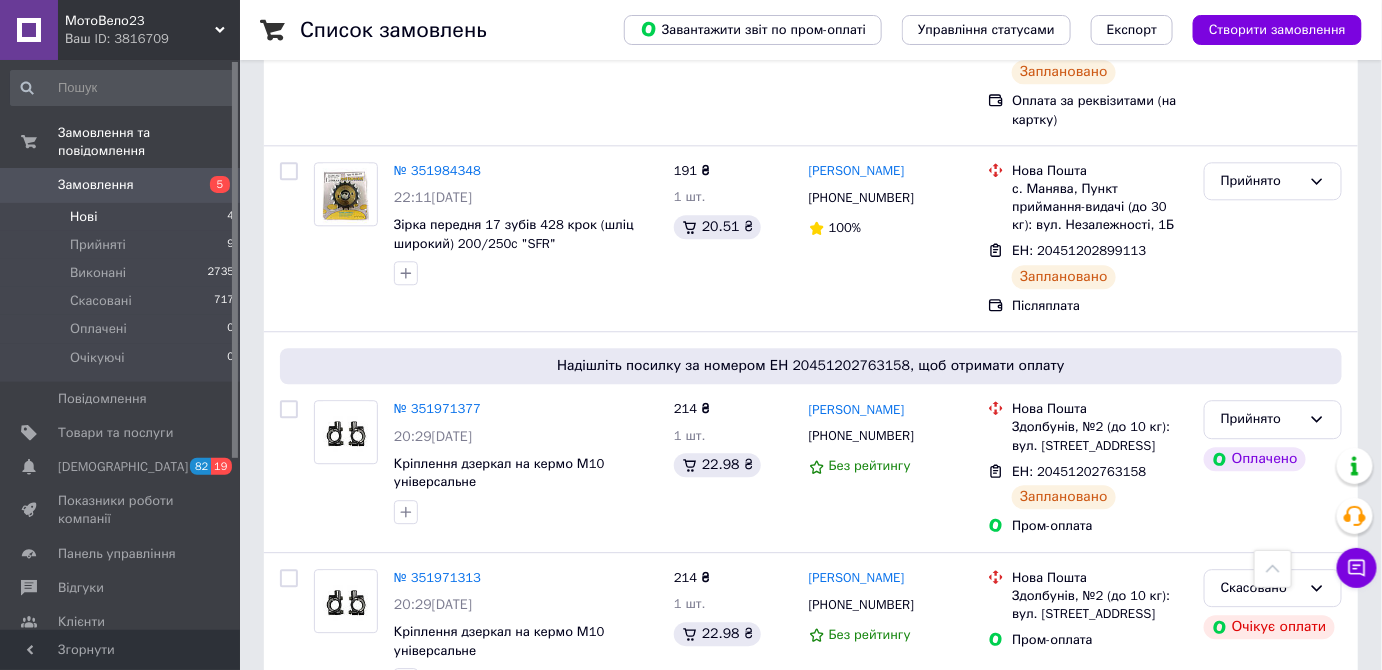 click on "Нові" at bounding box center (83, 217) 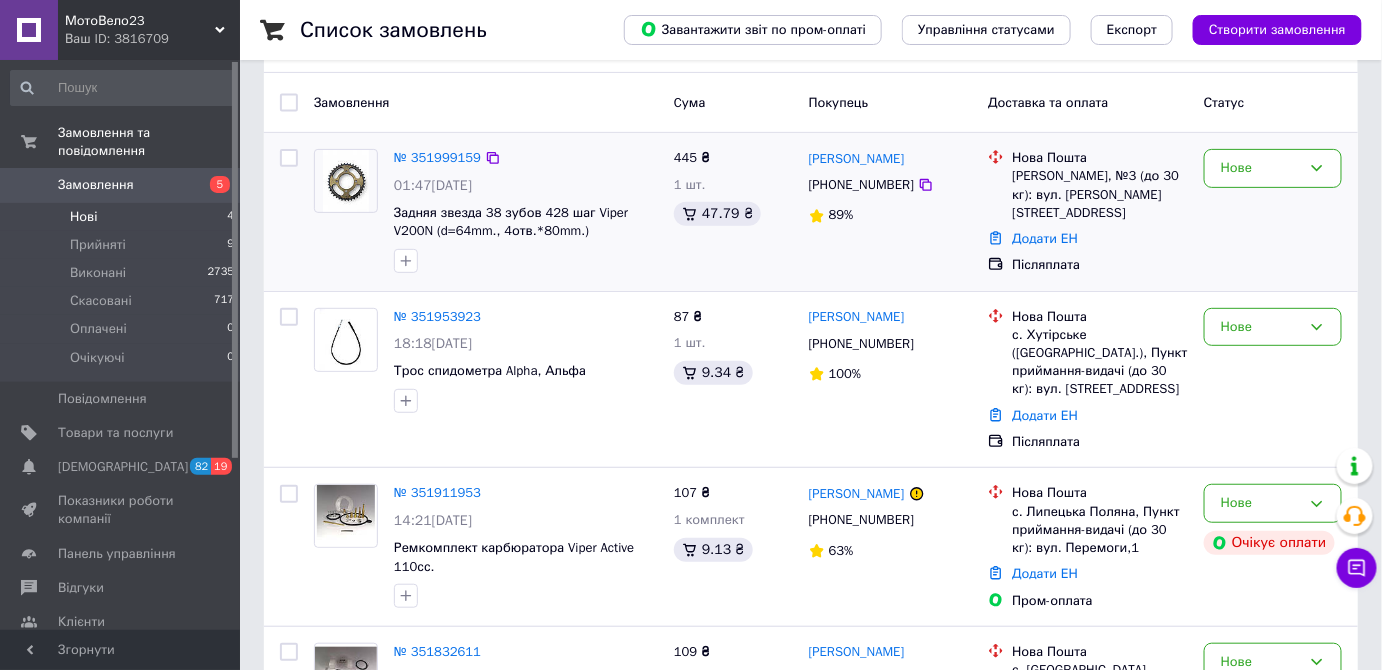 scroll, scrollTop: 181, scrollLeft: 0, axis: vertical 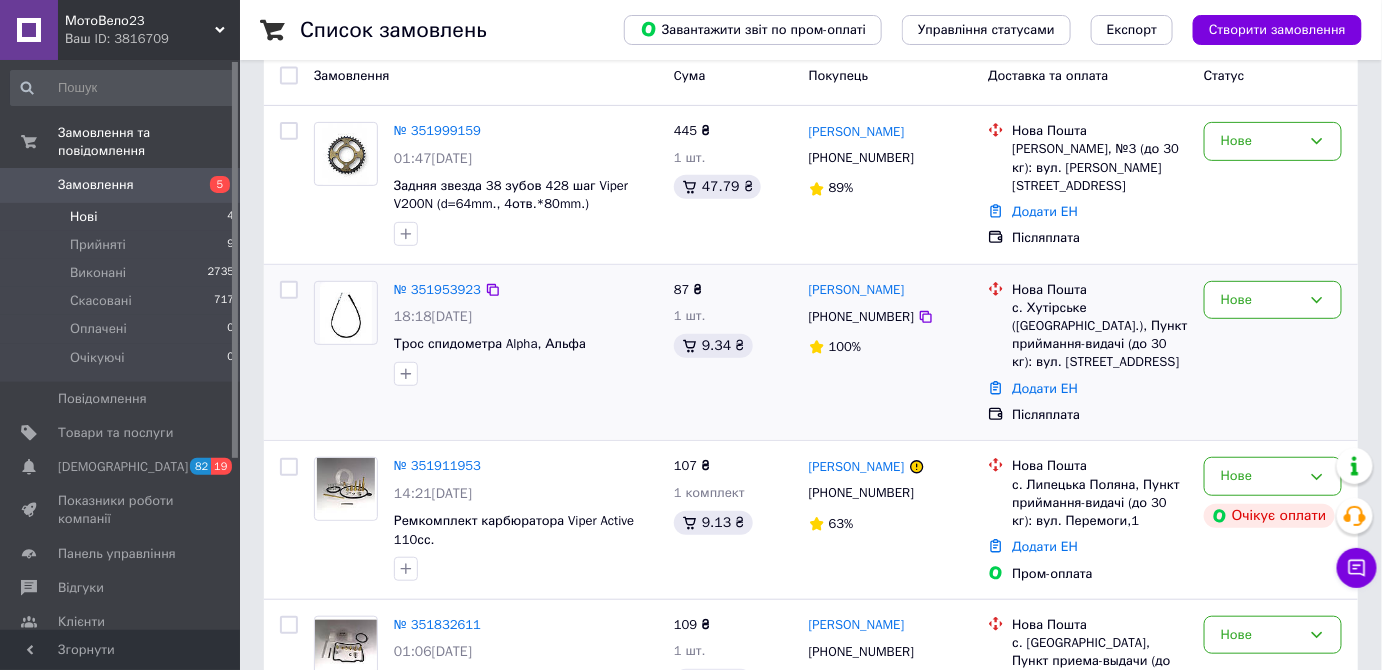 click at bounding box center (345, 313) 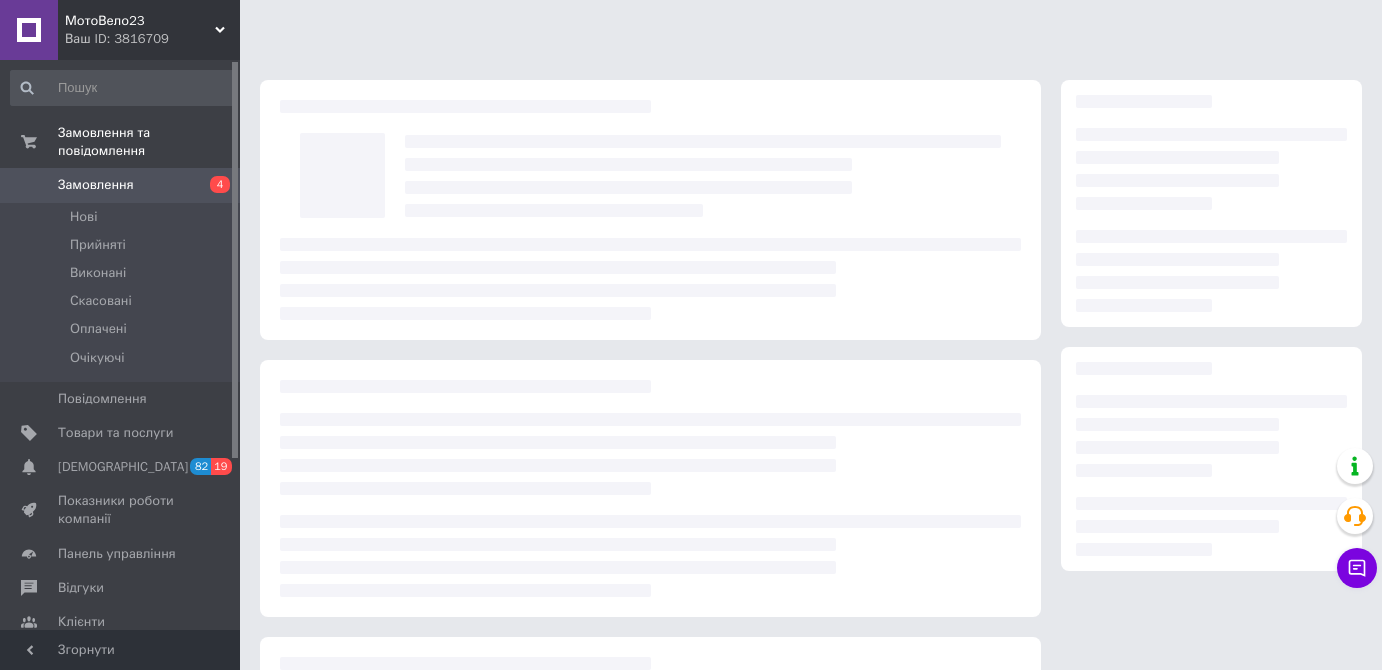 scroll, scrollTop: 0, scrollLeft: 0, axis: both 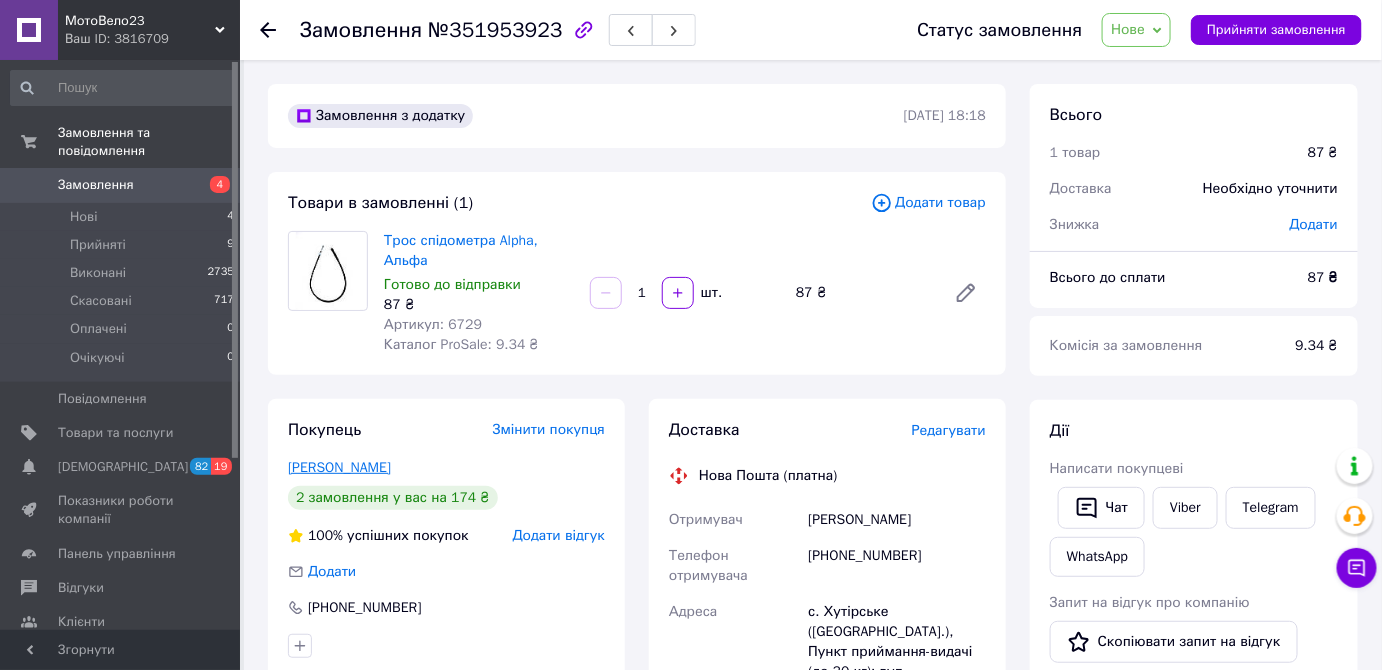 click on "[PERSON_NAME]" at bounding box center [339, 467] 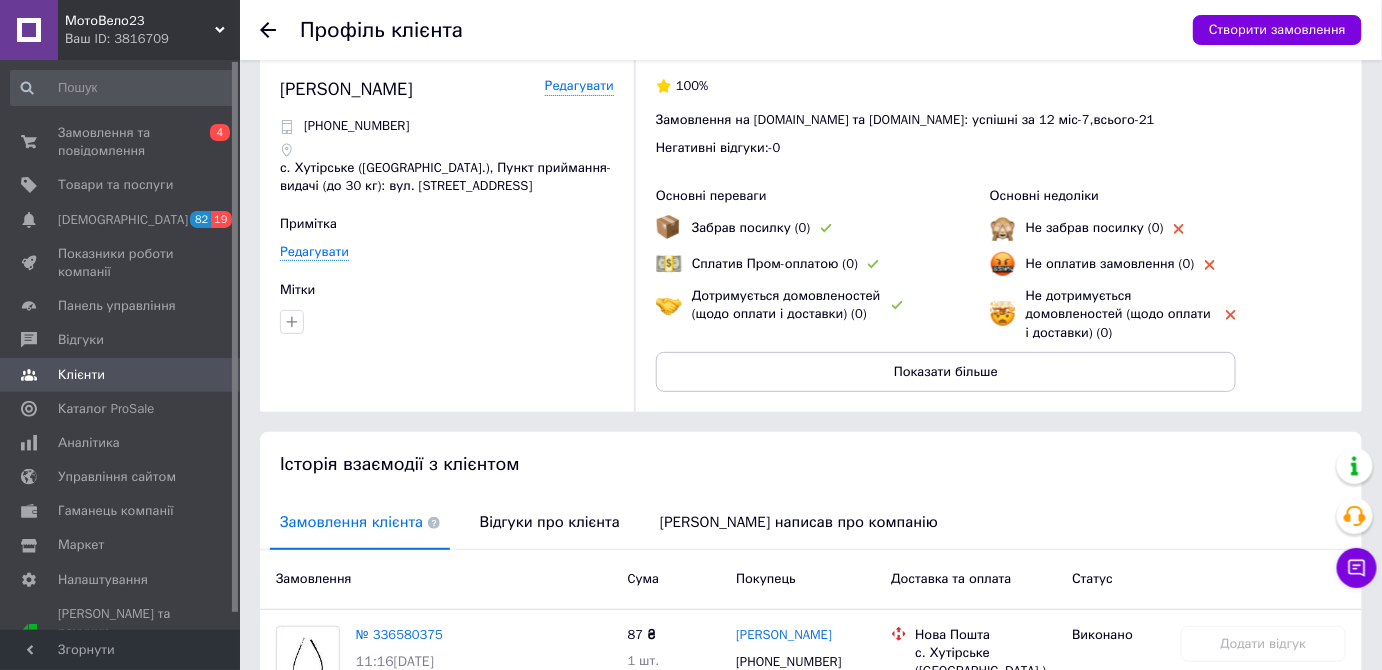 scroll, scrollTop: 0, scrollLeft: 0, axis: both 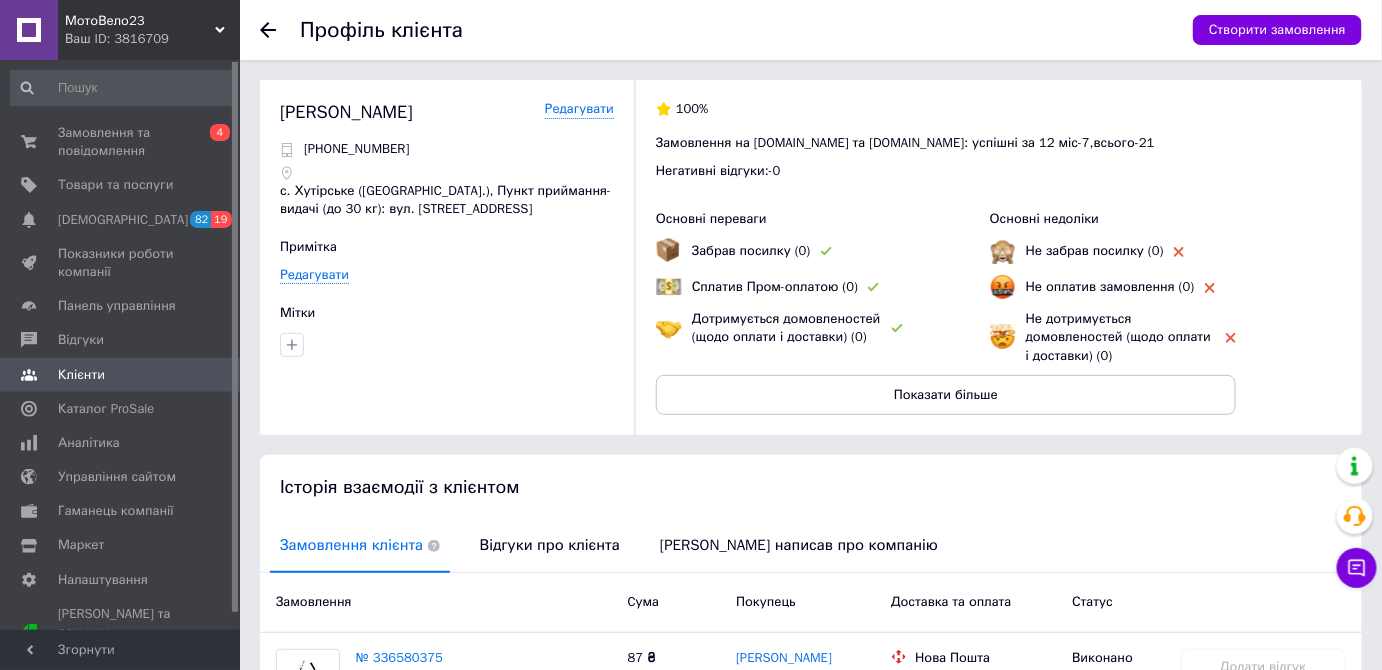 click 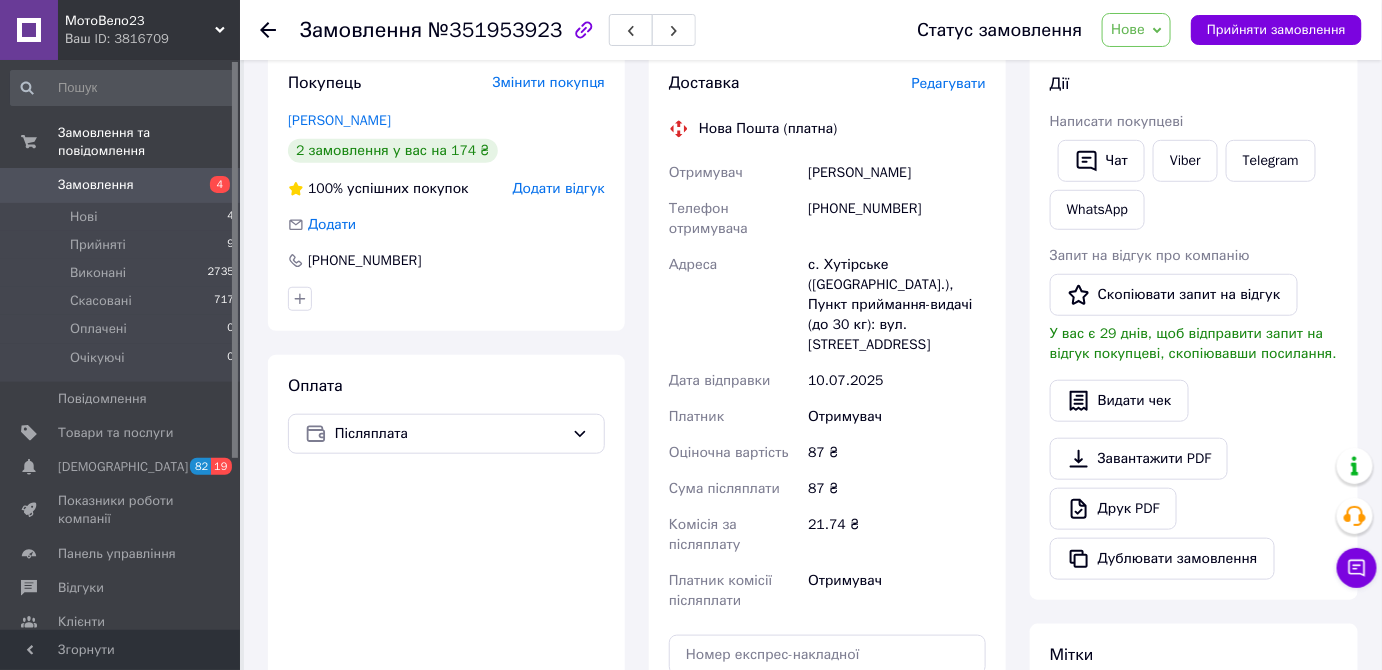 scroll, scrollTop: 454, scrollLeft: 0, axis: vertical 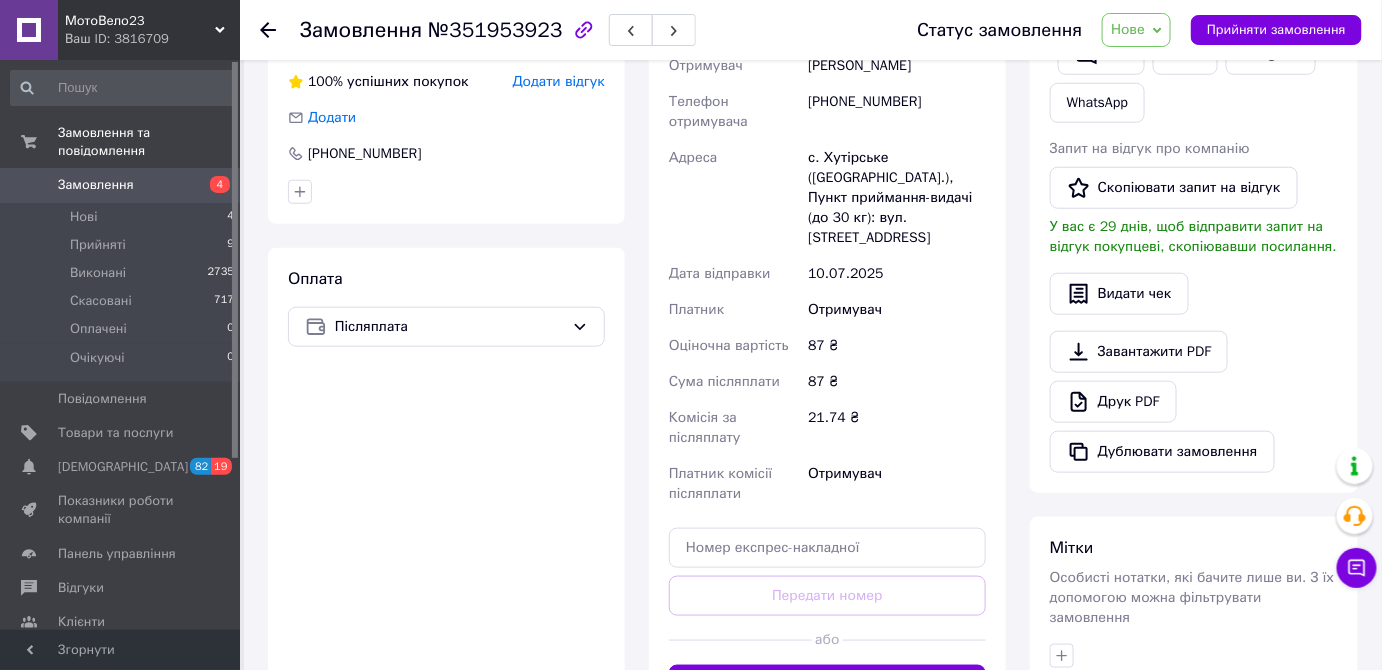 click on "Нове" at bounding box center [1128, 29] 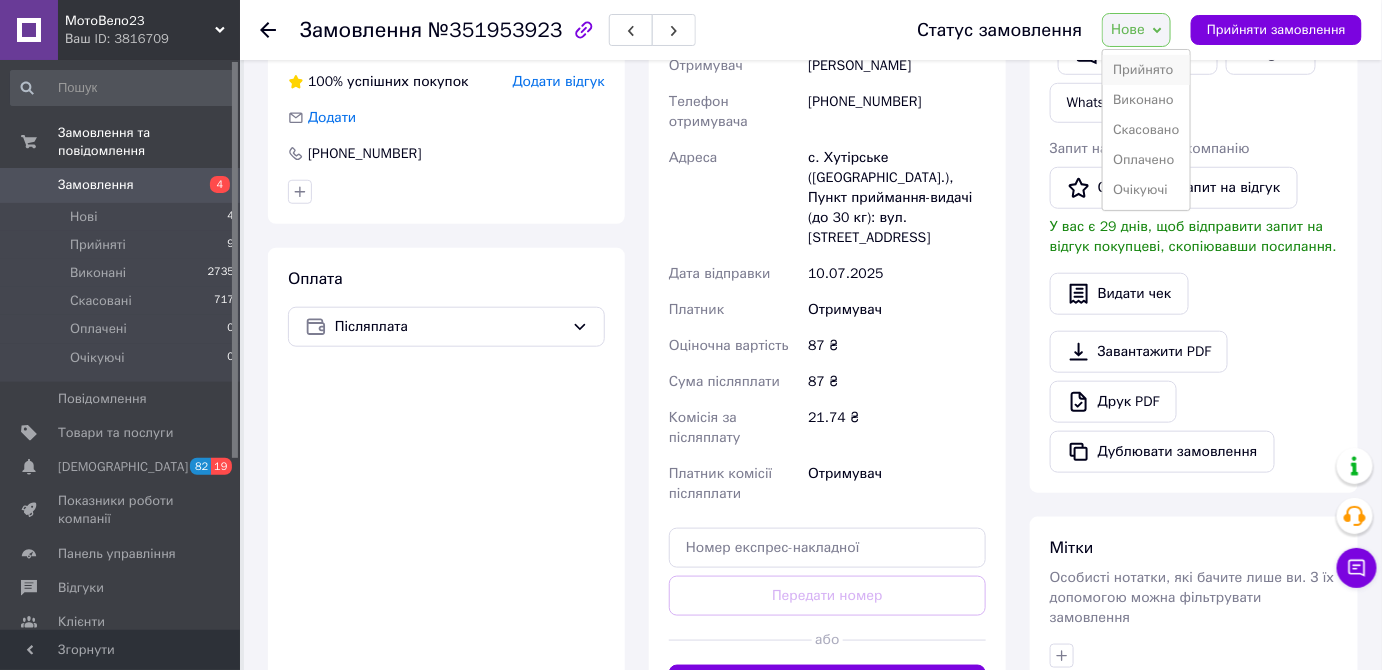 click on "Прийнято" at bounding box center [1146, 70] 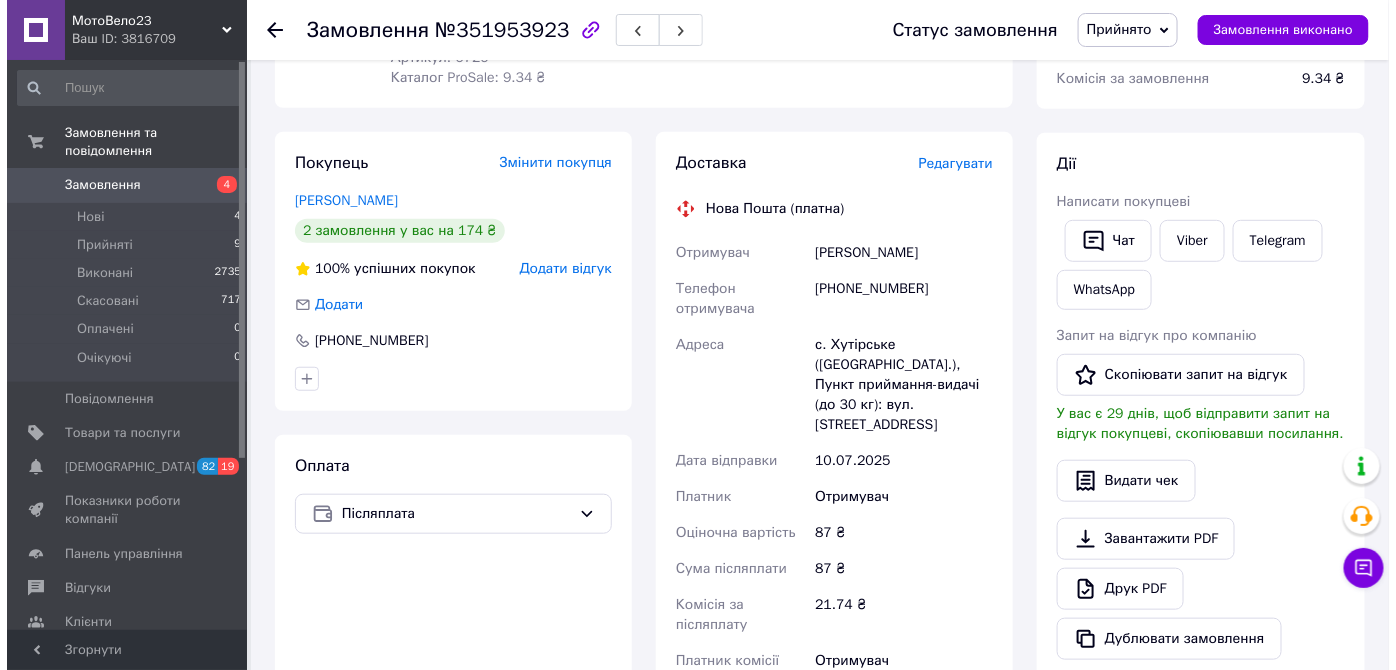 scroll, scrollTop: 178, scrollLeft: 0, axis: vertical 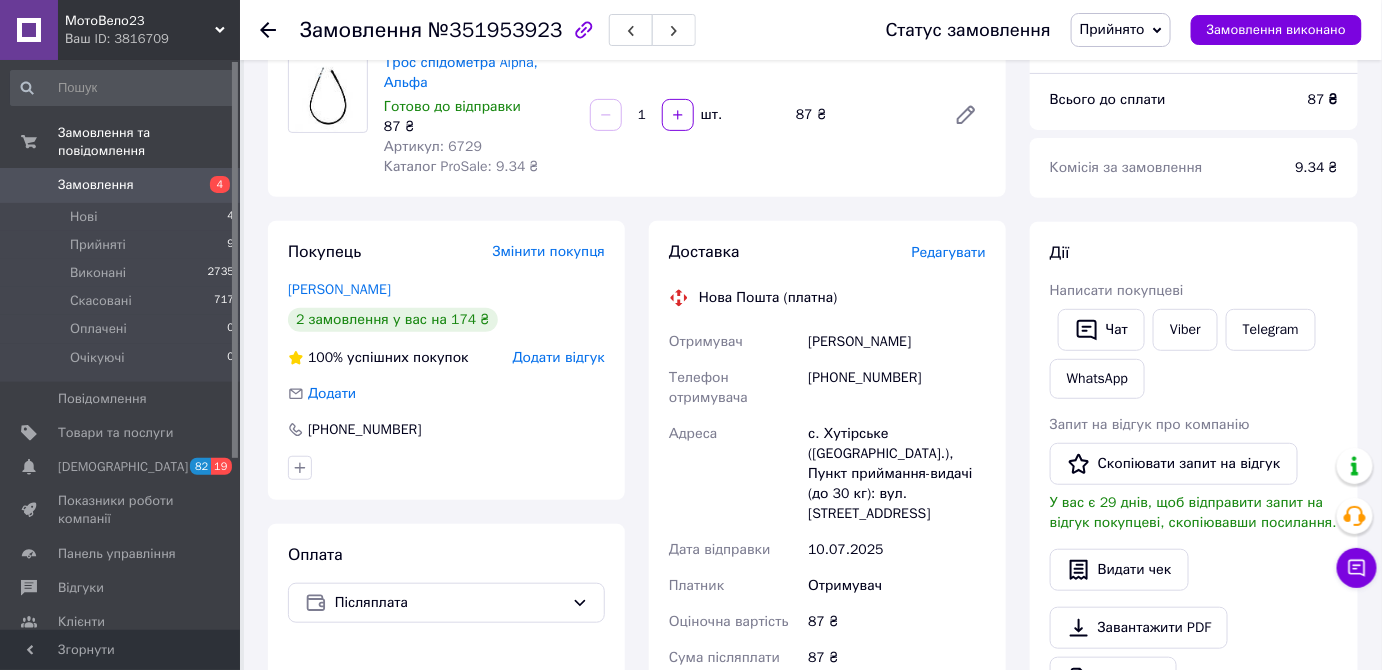 click on "Редагувати" at bounding box center (949, 252) 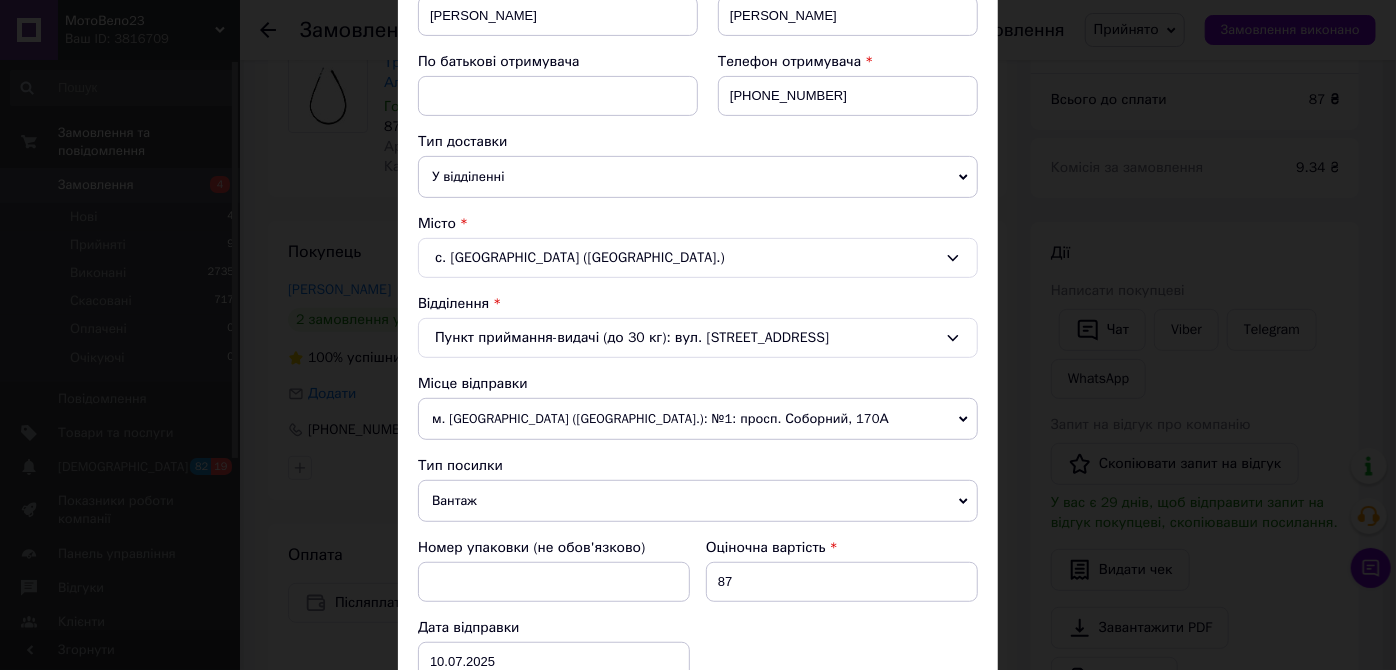scroll, scrollTop: 454, scrollLeft: 0, axis: vertical 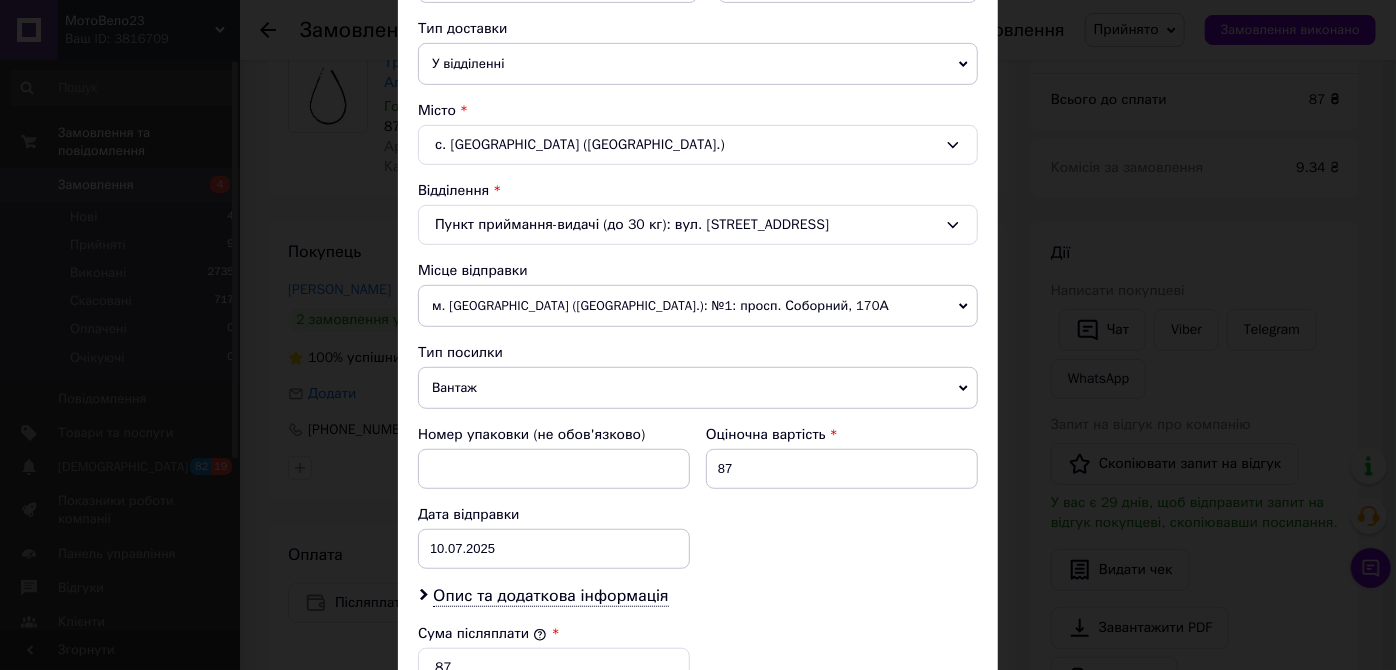 click on "Вантаж" at bounding box center (698, 388) 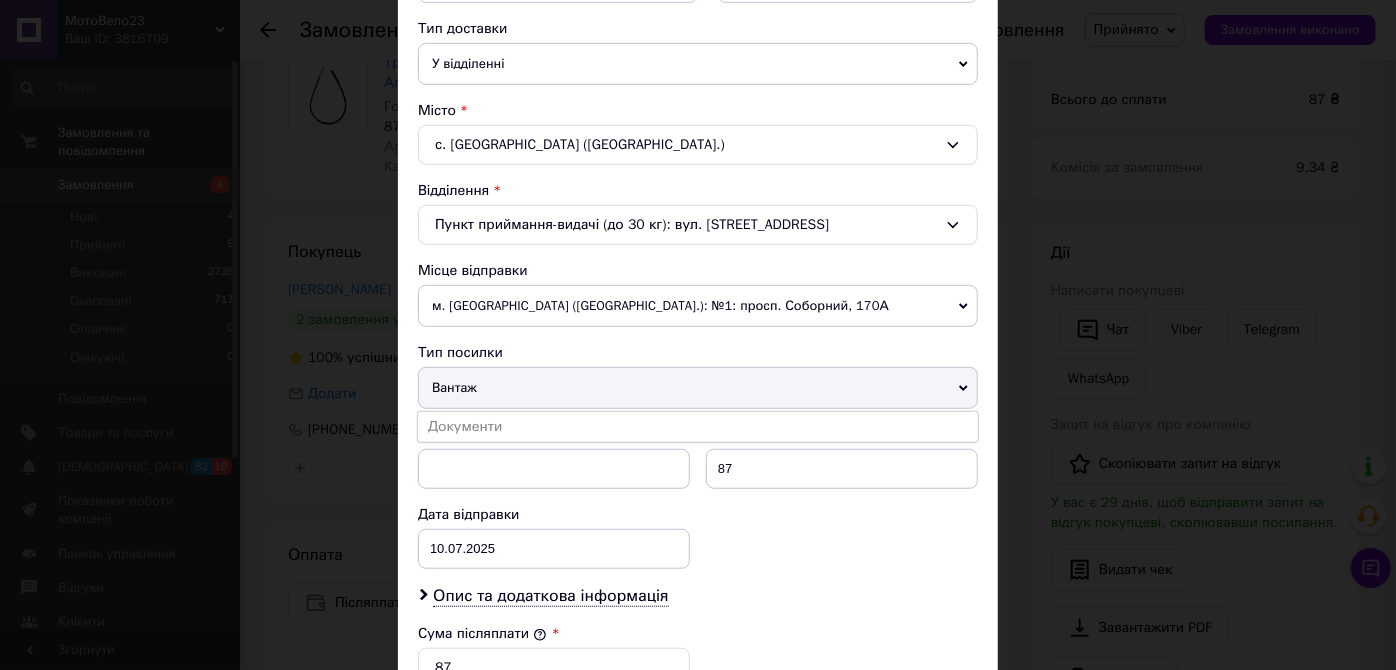 click on "Документи" at bounding box center (698, 427) 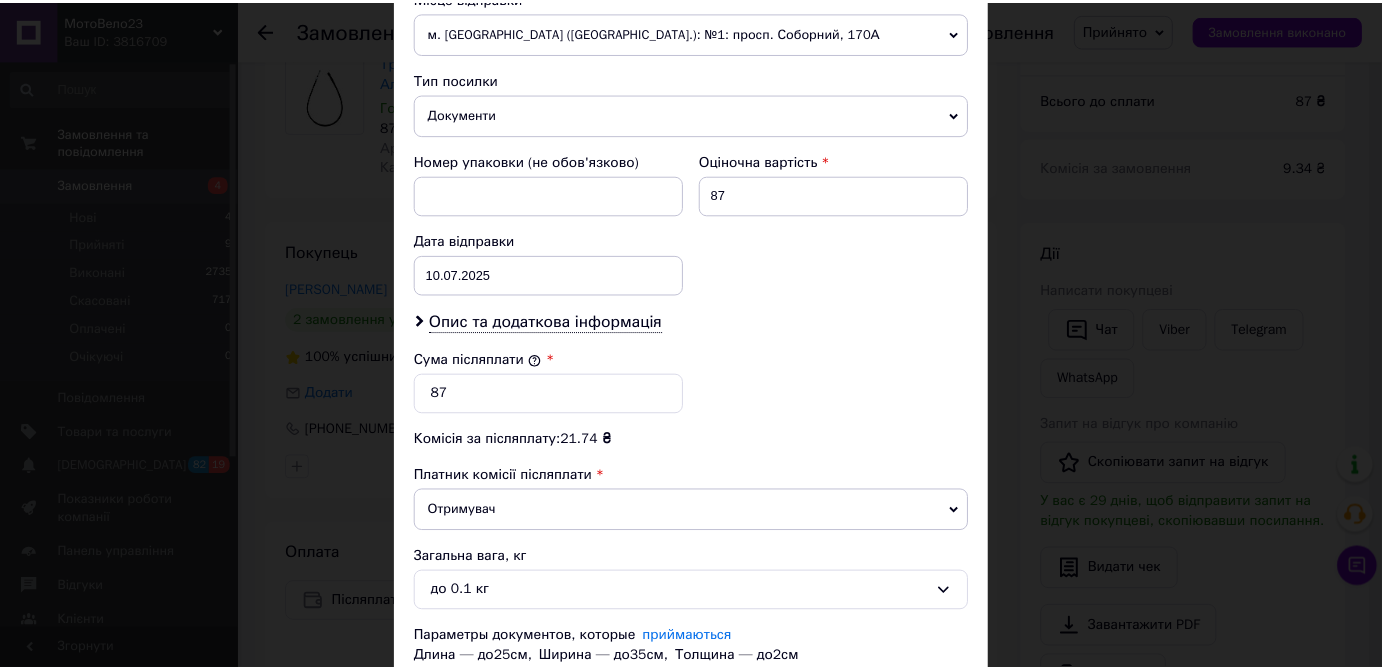 scroll, scrollTop: 818, scrollLeft: 0, axis: vertical 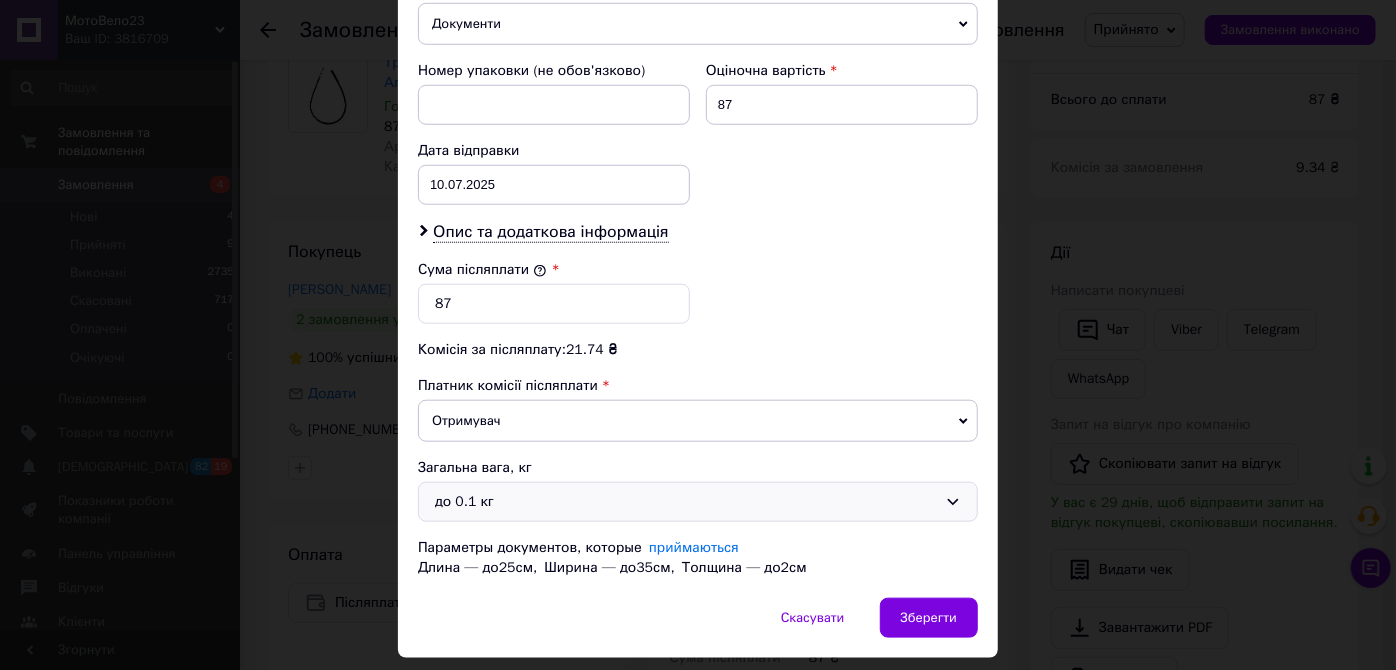 click on "до 0.1 кг" at bounding box center [698, 502] 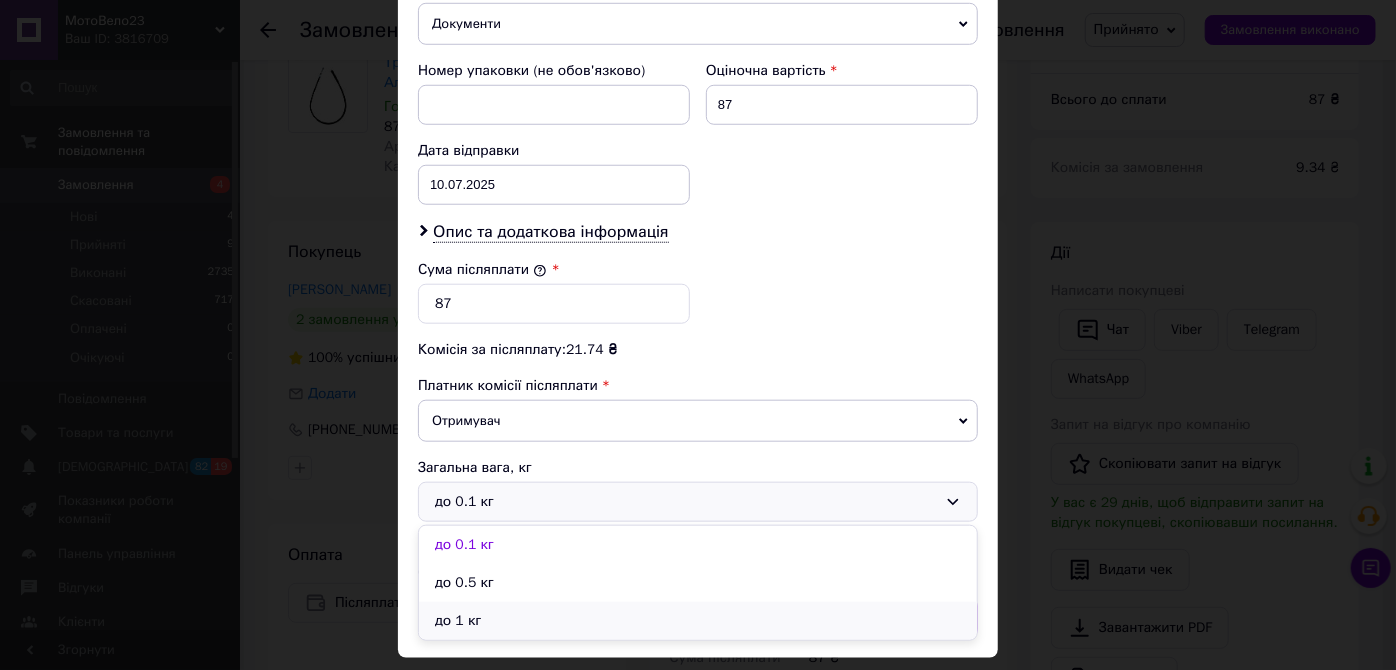 click on "до 1 кг" at bounding box center (698, 621) 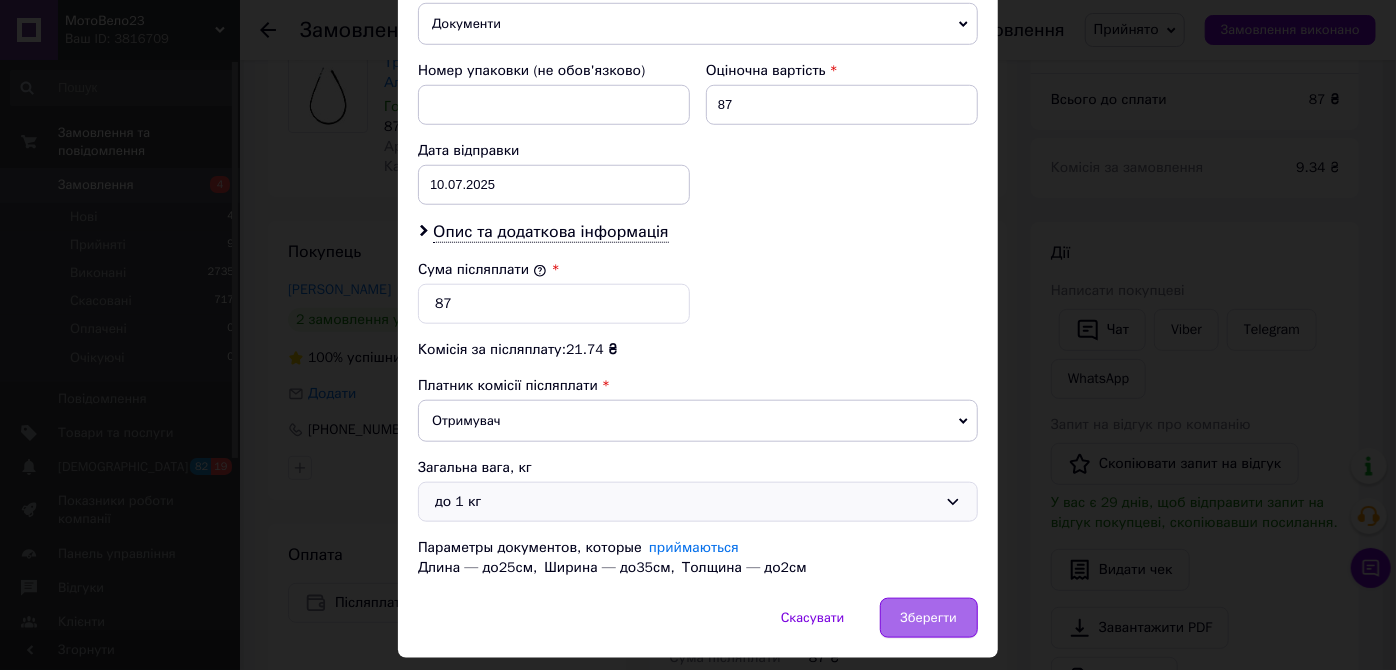 click on "Зберегти" at bounding box center (929, 618) 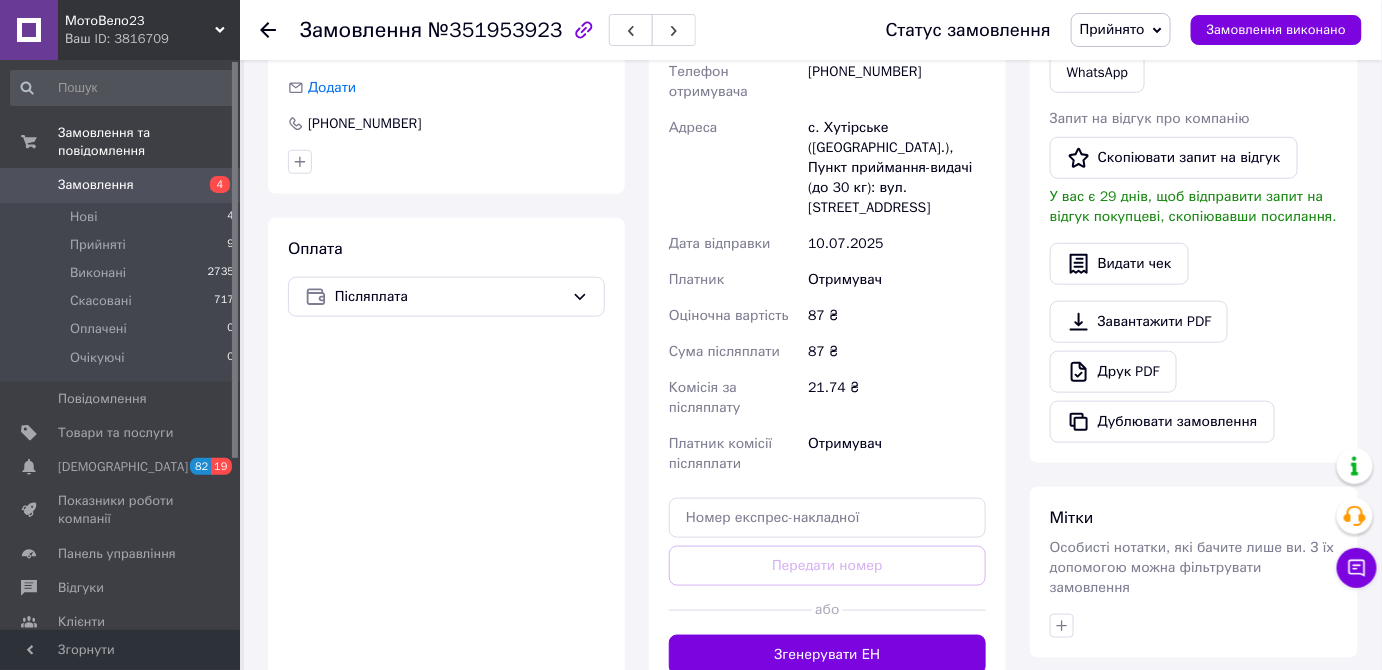 scroll, scrollTop: 542, scrollLeft: 0, axis: vertical 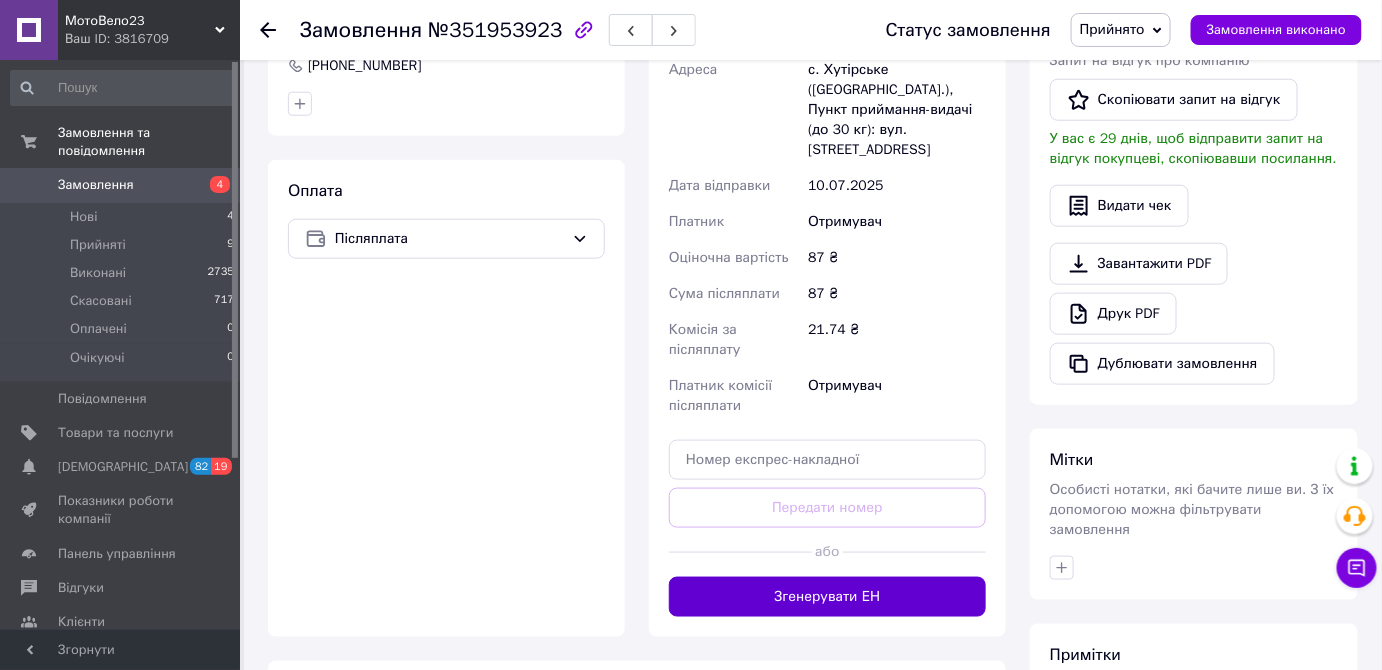 click on "Згенерувати ЕН" at bounding box center [827, 597] 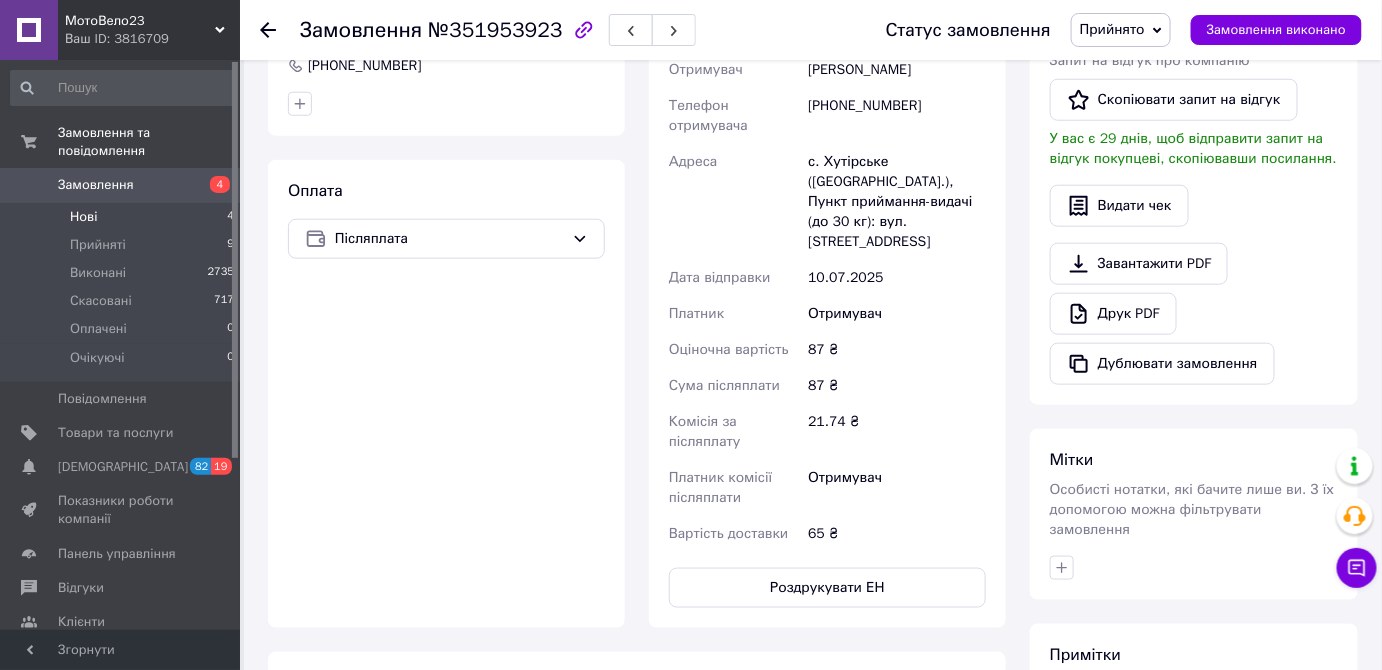 click on "Нові" at bounding box center (83, 217) 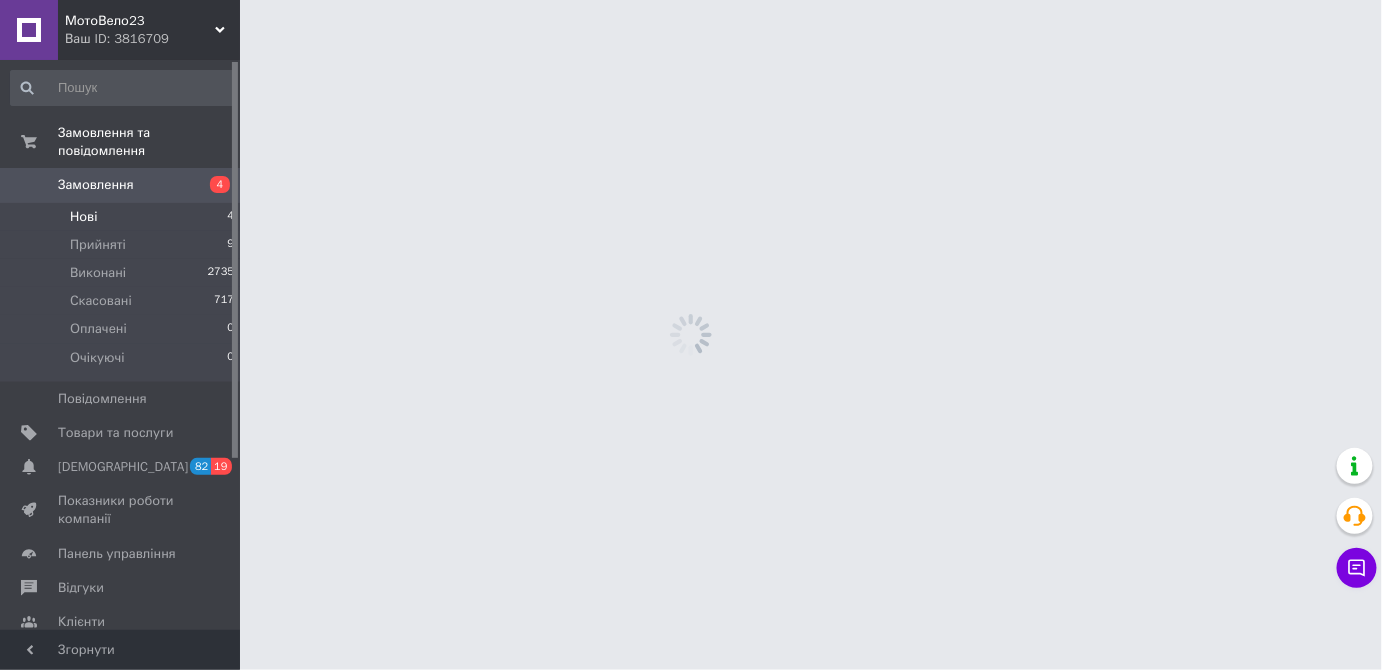 scroll, scrollTop: 0, scrollLeft: 0, axis: both 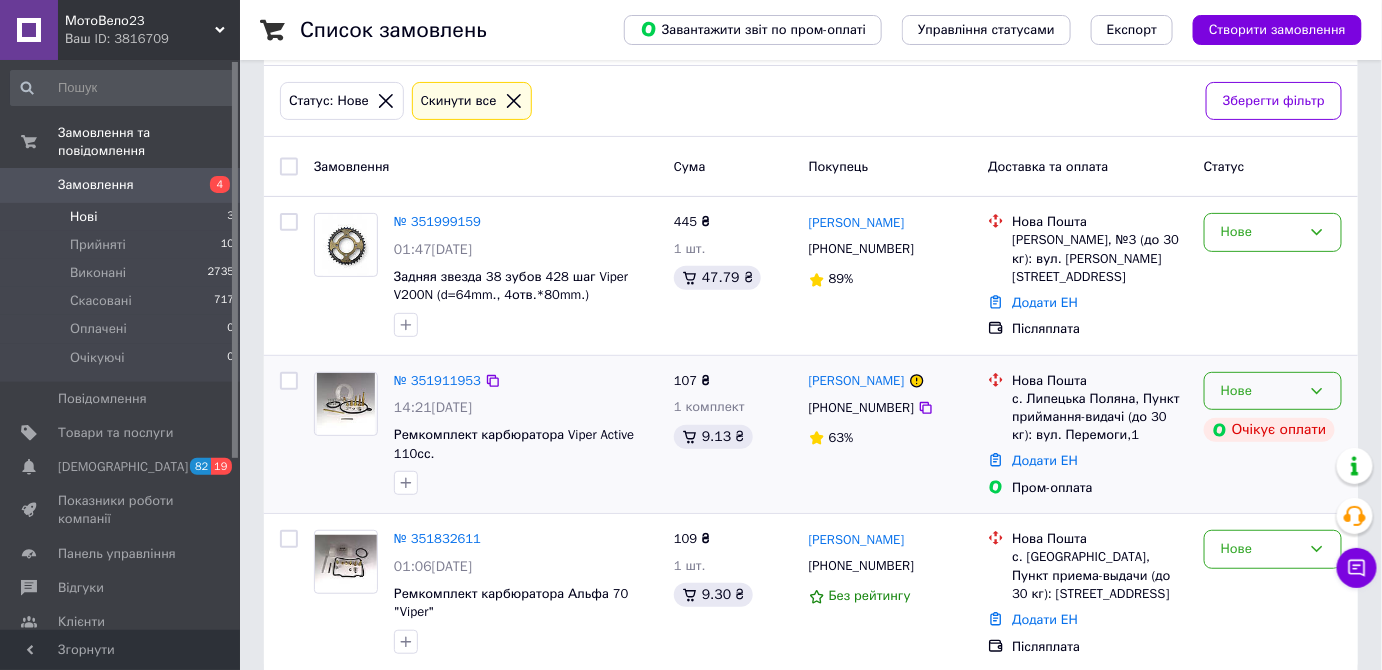 click 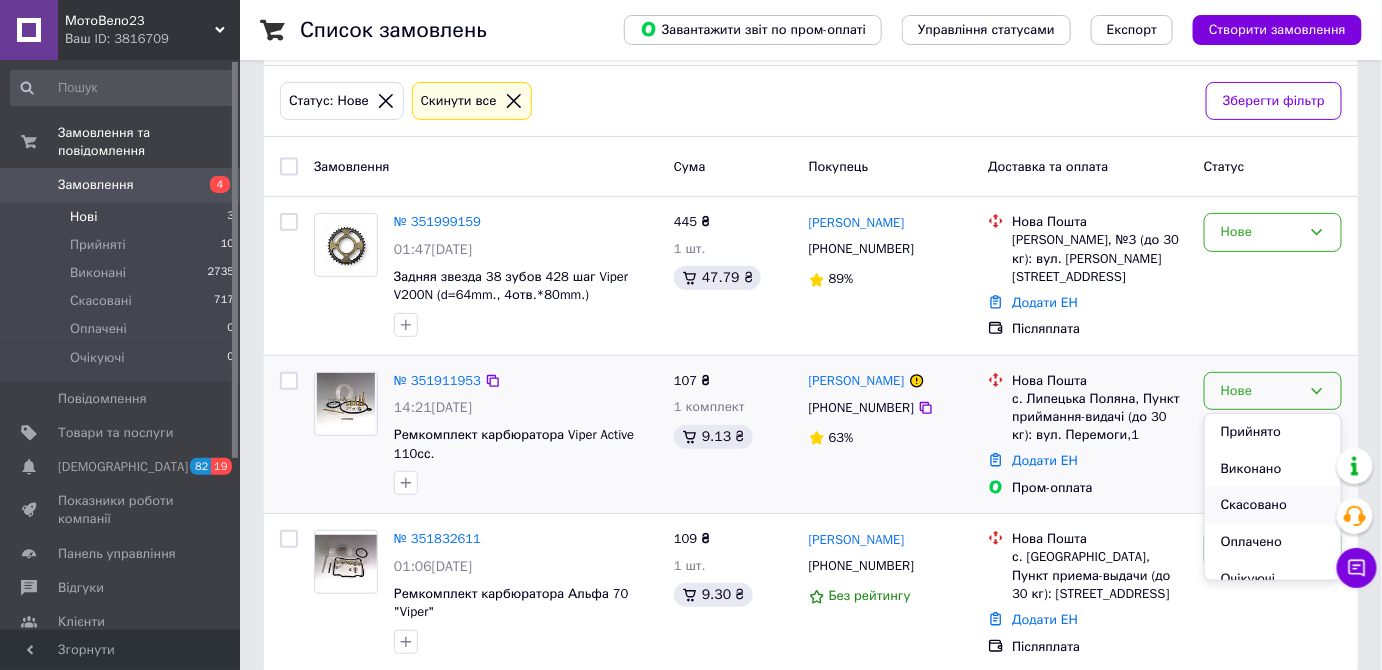 click on "Скасовано" at bounding box center [1273, 505] 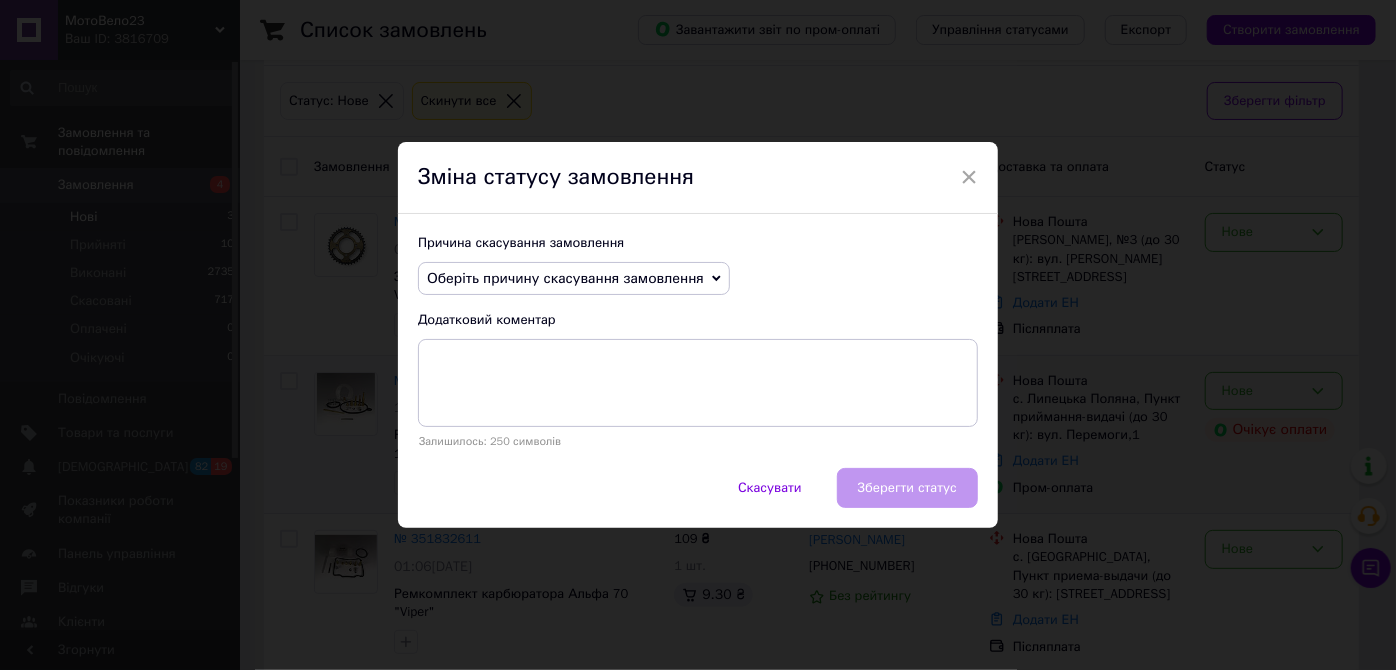 click 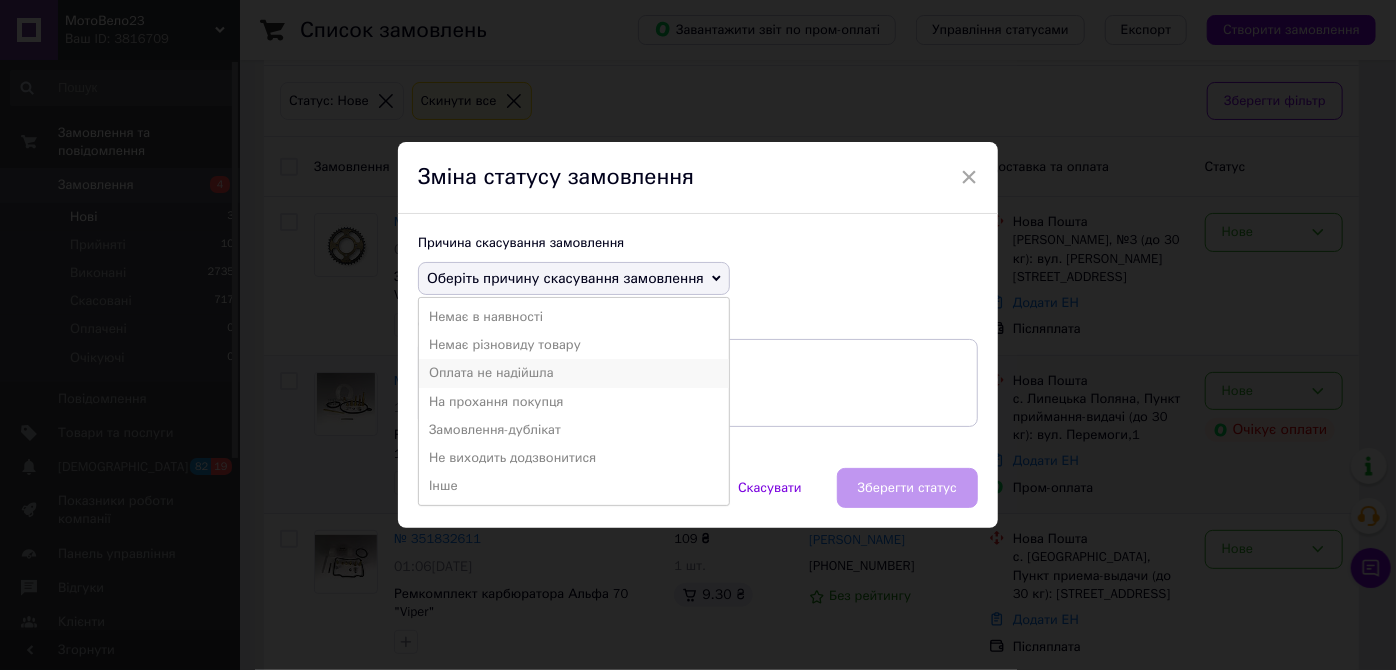 click on "Оплата не надійшла" at bounding box center [574, 373] 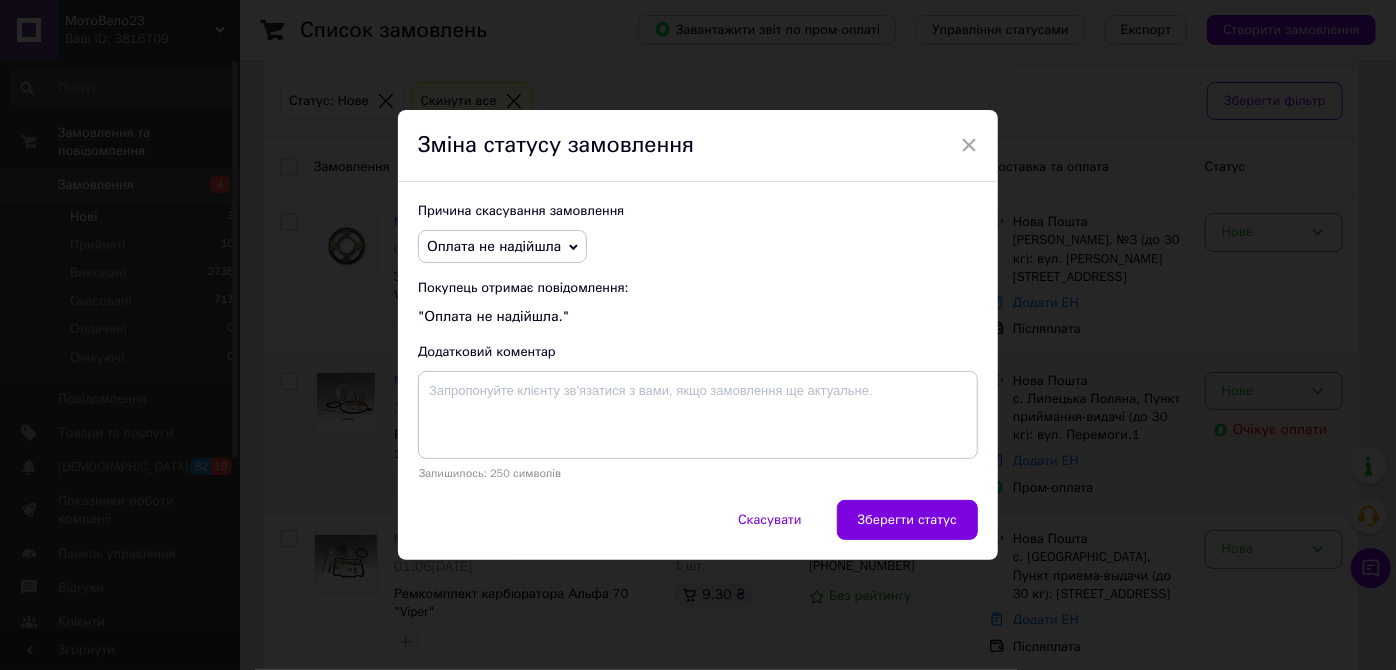 click on "Зберегти статус" at bounding box center (907, 520) 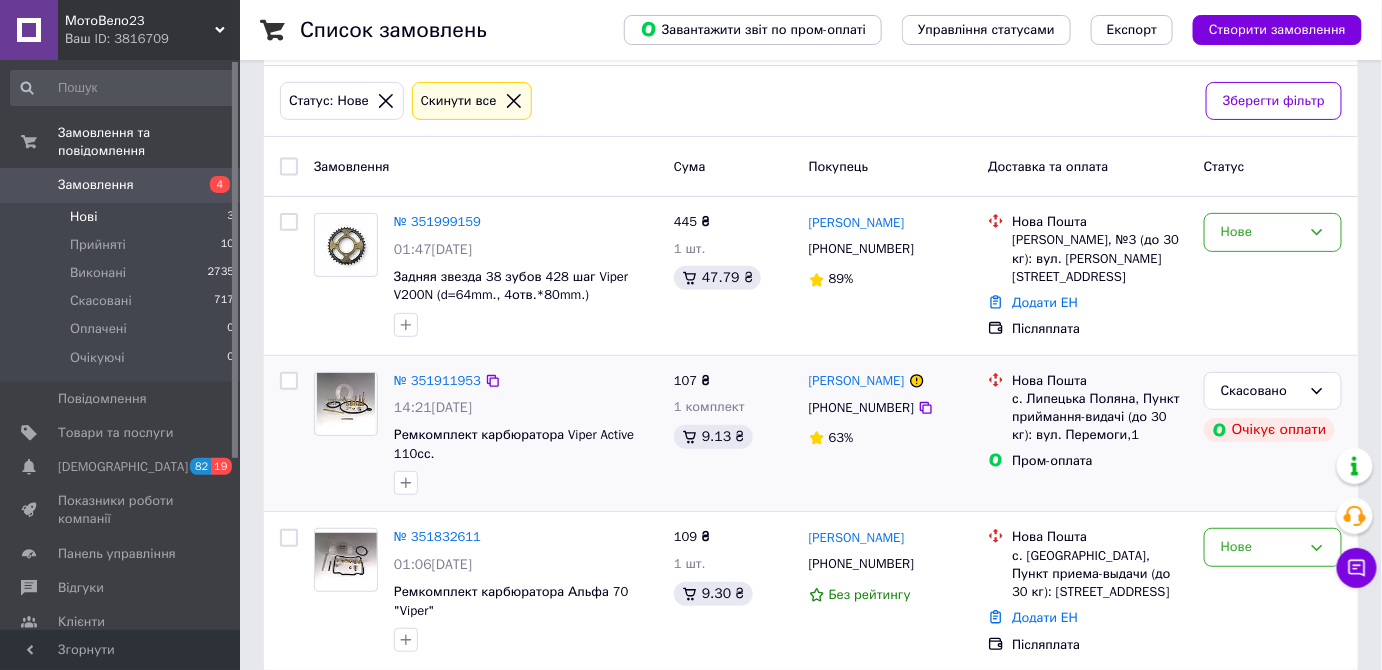 scroll, scrollTop: 109, scrollLeft: 0, axis: vertical 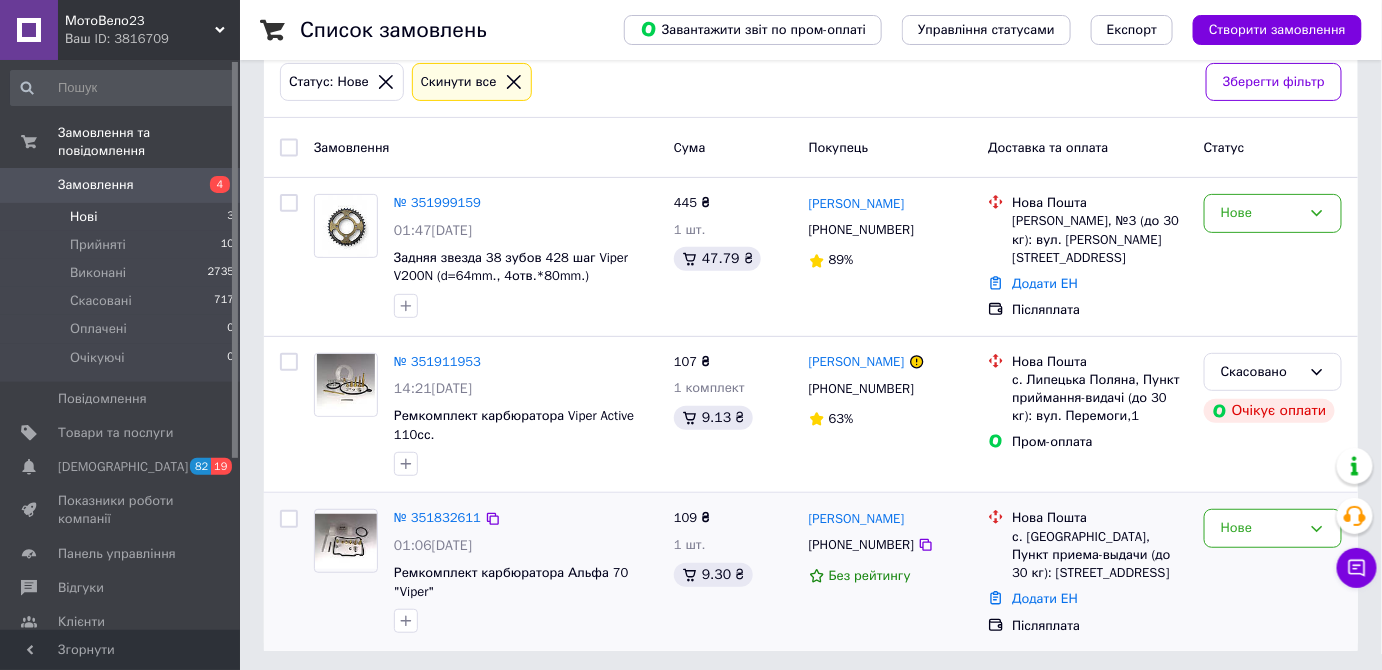 click at bounding box center (346, 541) 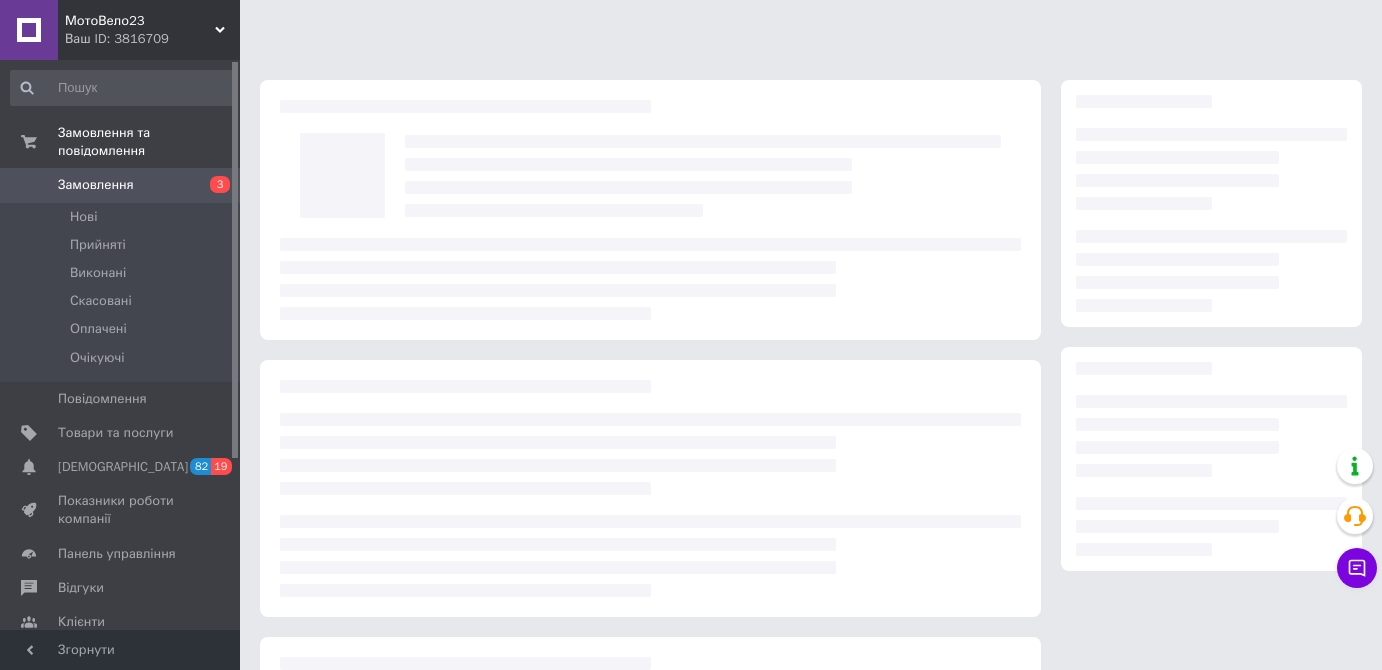scroll, scrollTop: 0, scrollLeft: 0, axis: both 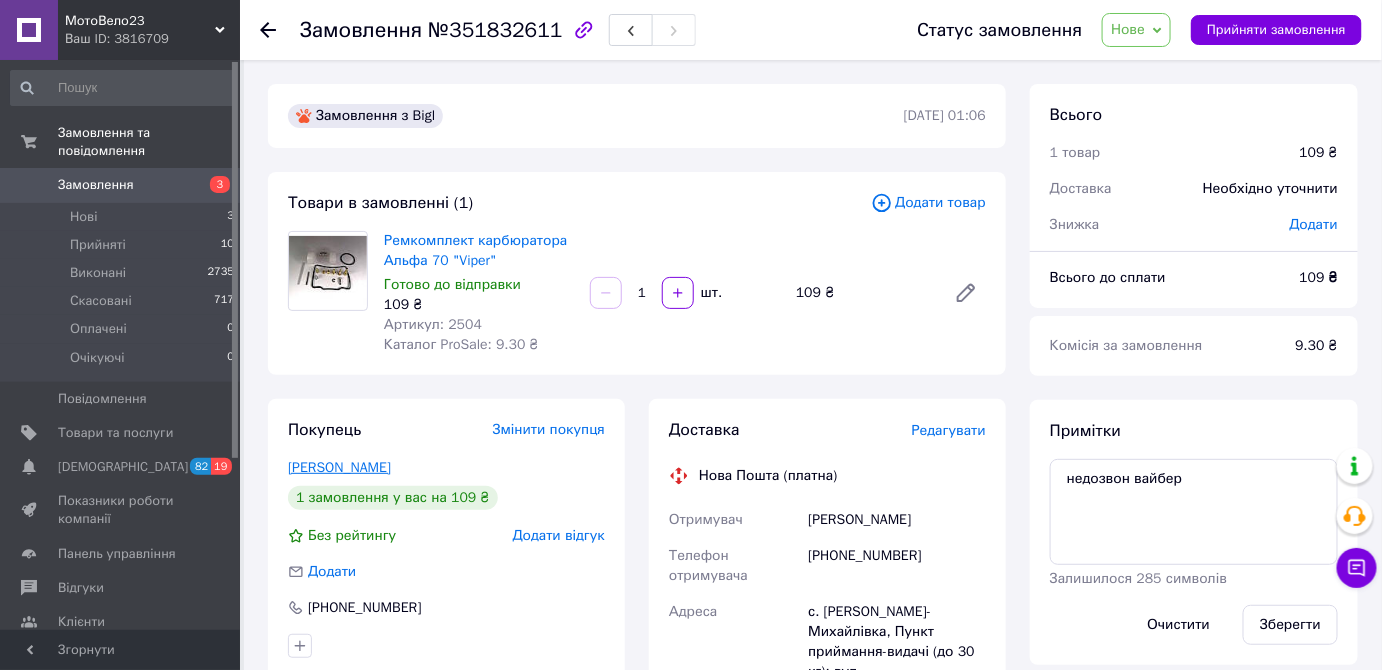 click on "[PERSON_NAME]" at bounding box center [339, 467] 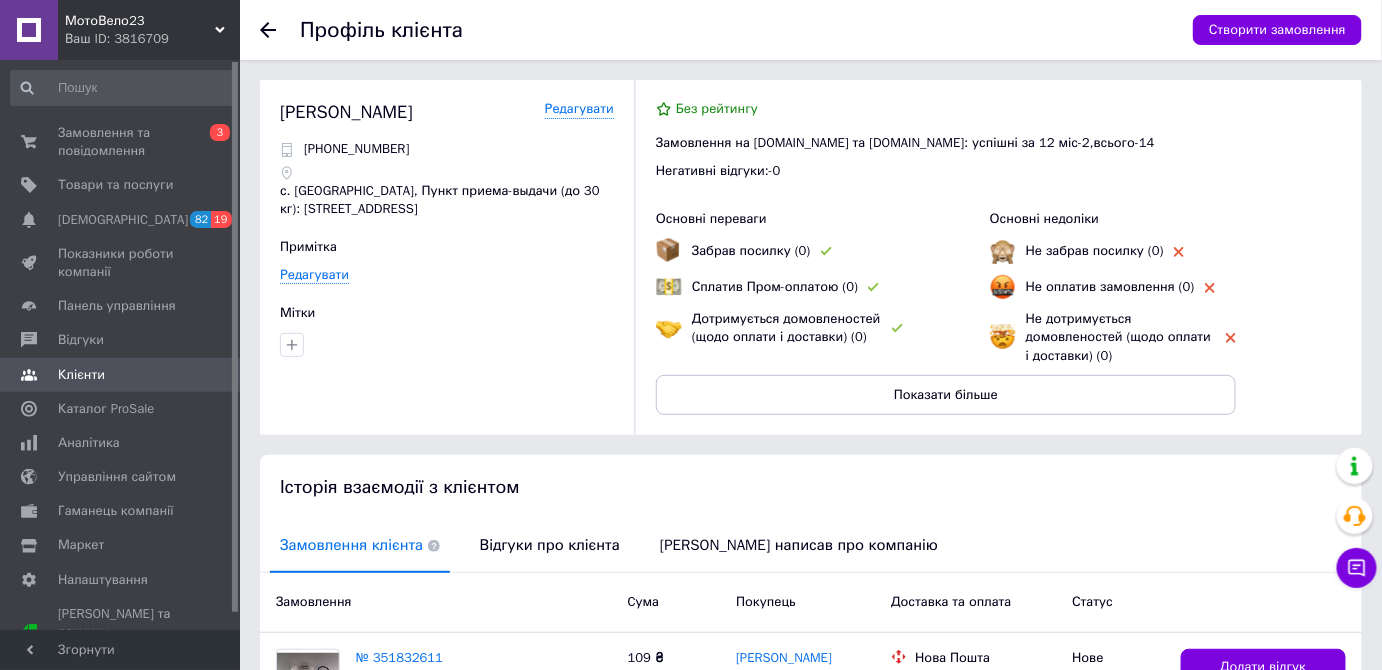 click 